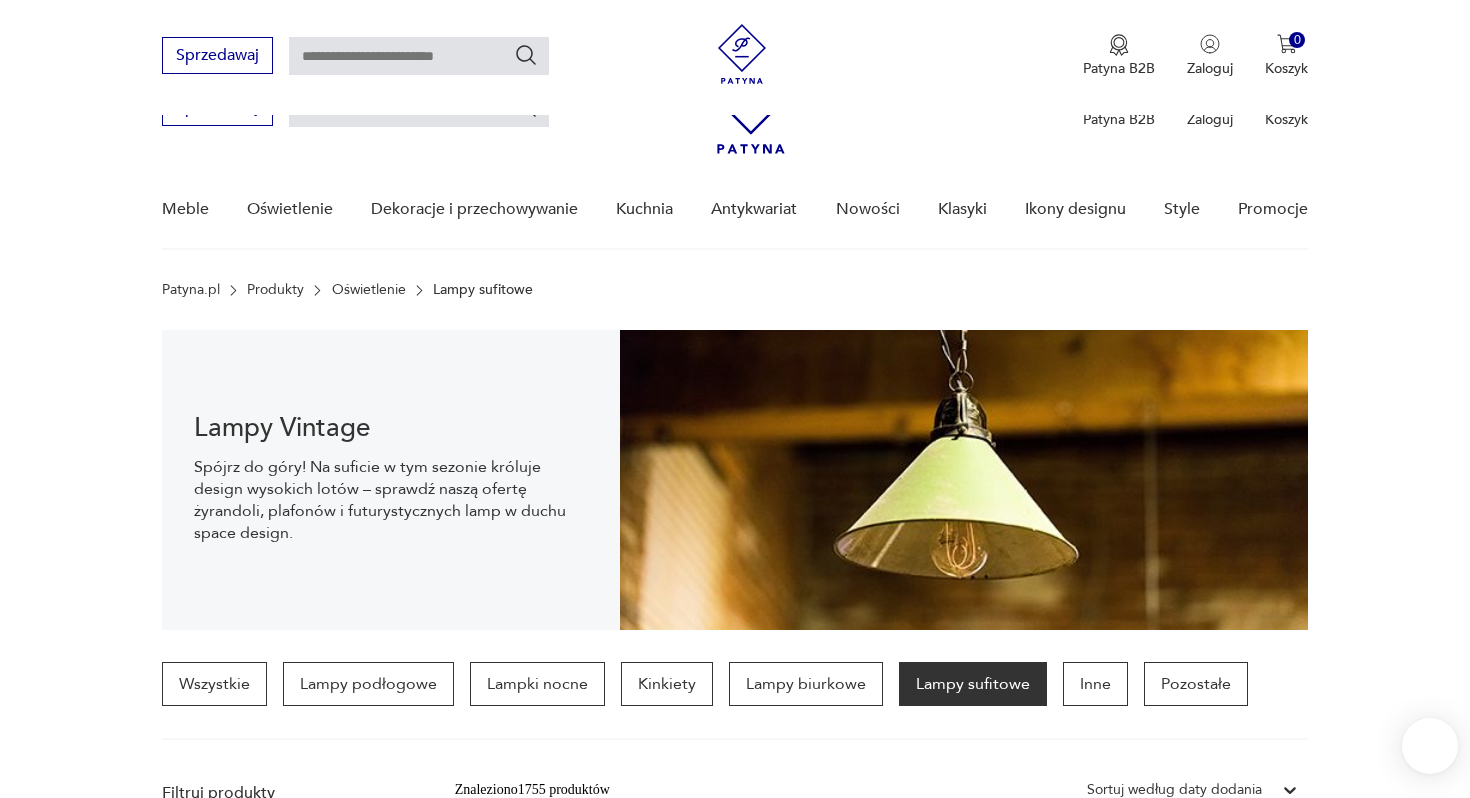 scroll, scrollTop: 254, scrollLeft: 0, axis: vertical 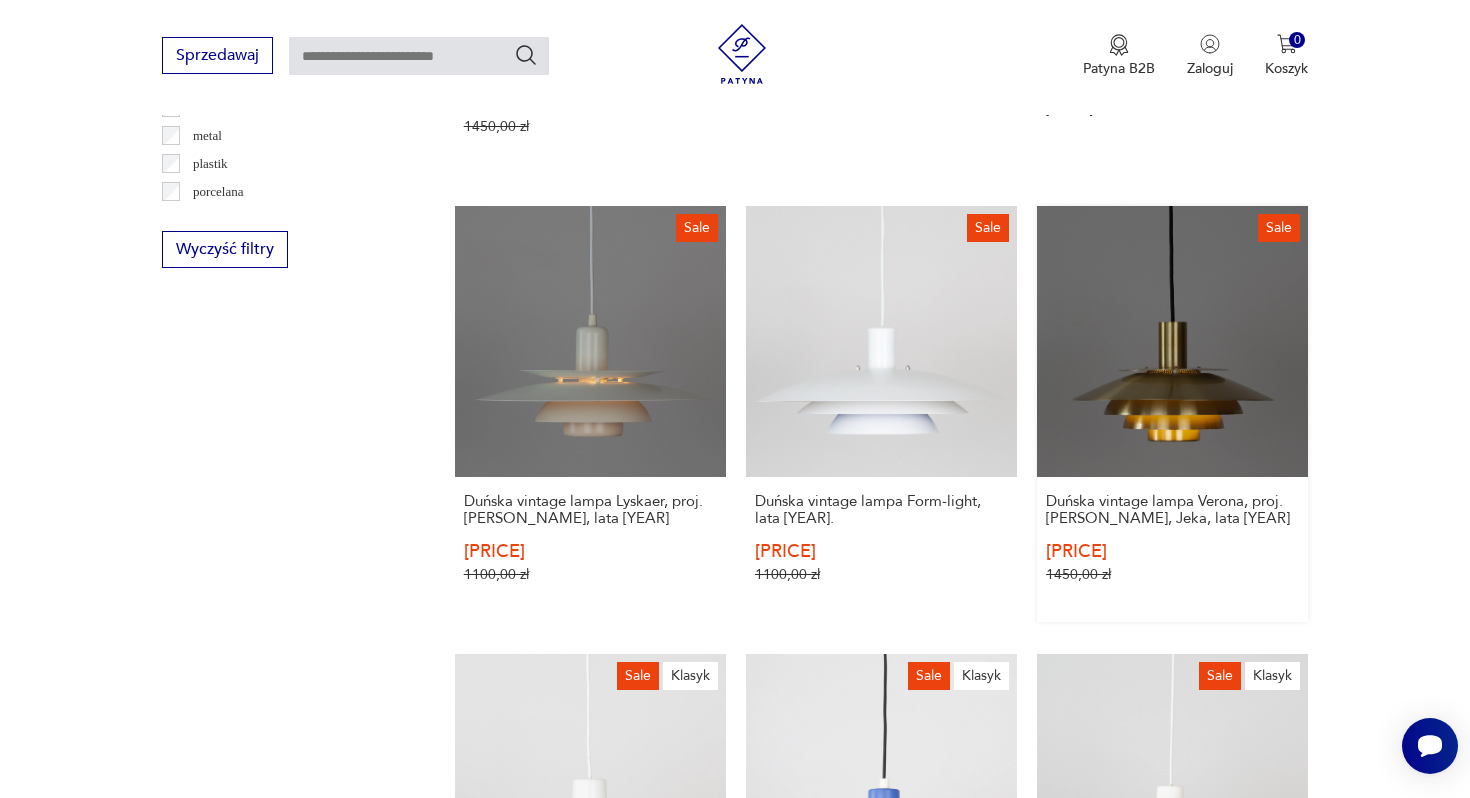 click on "Sale Duńska vintage lampa Verona, proj. [PERSON_NAME], Jeka, lata [YEAR] [PRICE] [PRICE]" at bounding box center [1172, 414] 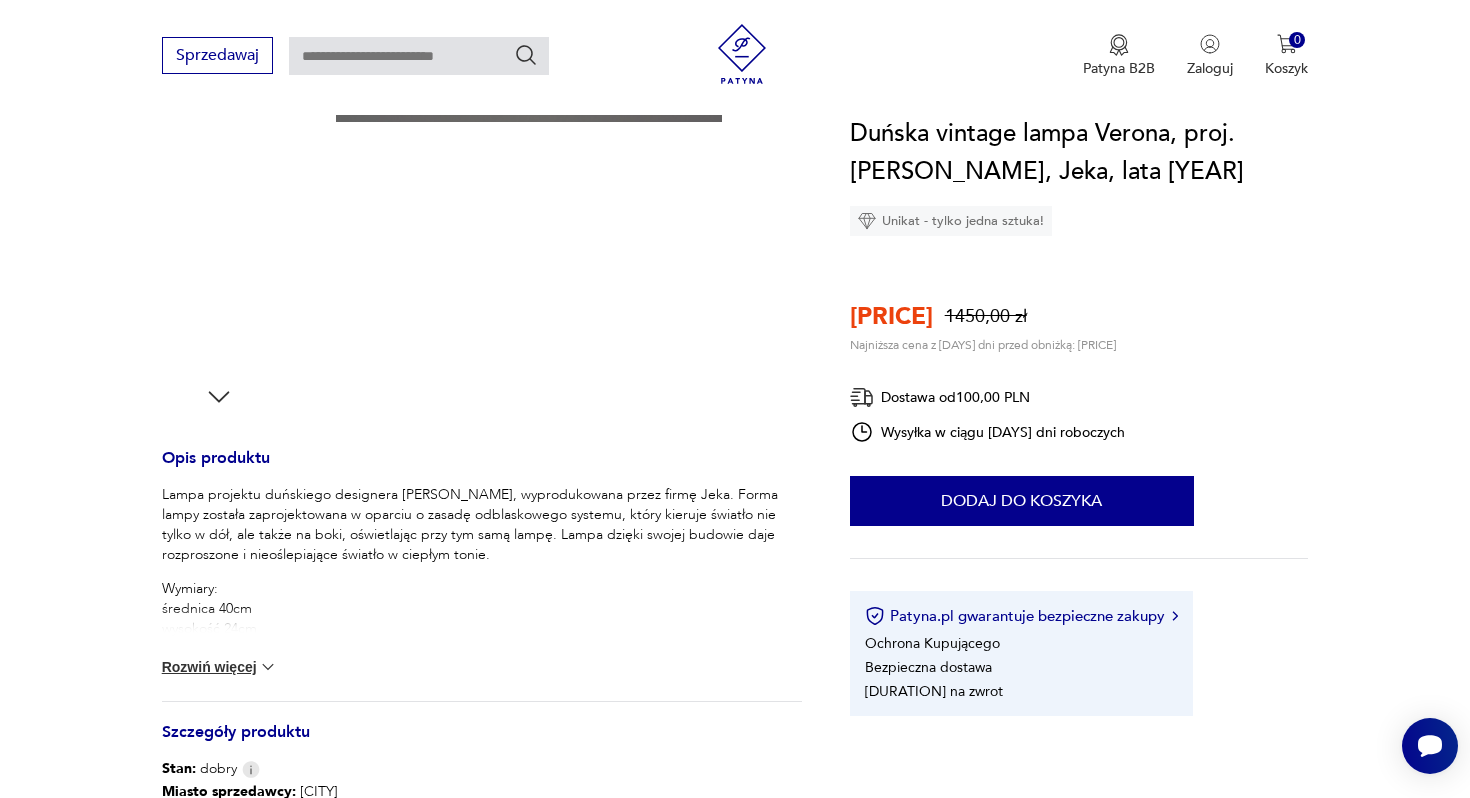 scroll, scrollTop: 494, scrollLeft: 0, axis: vertical 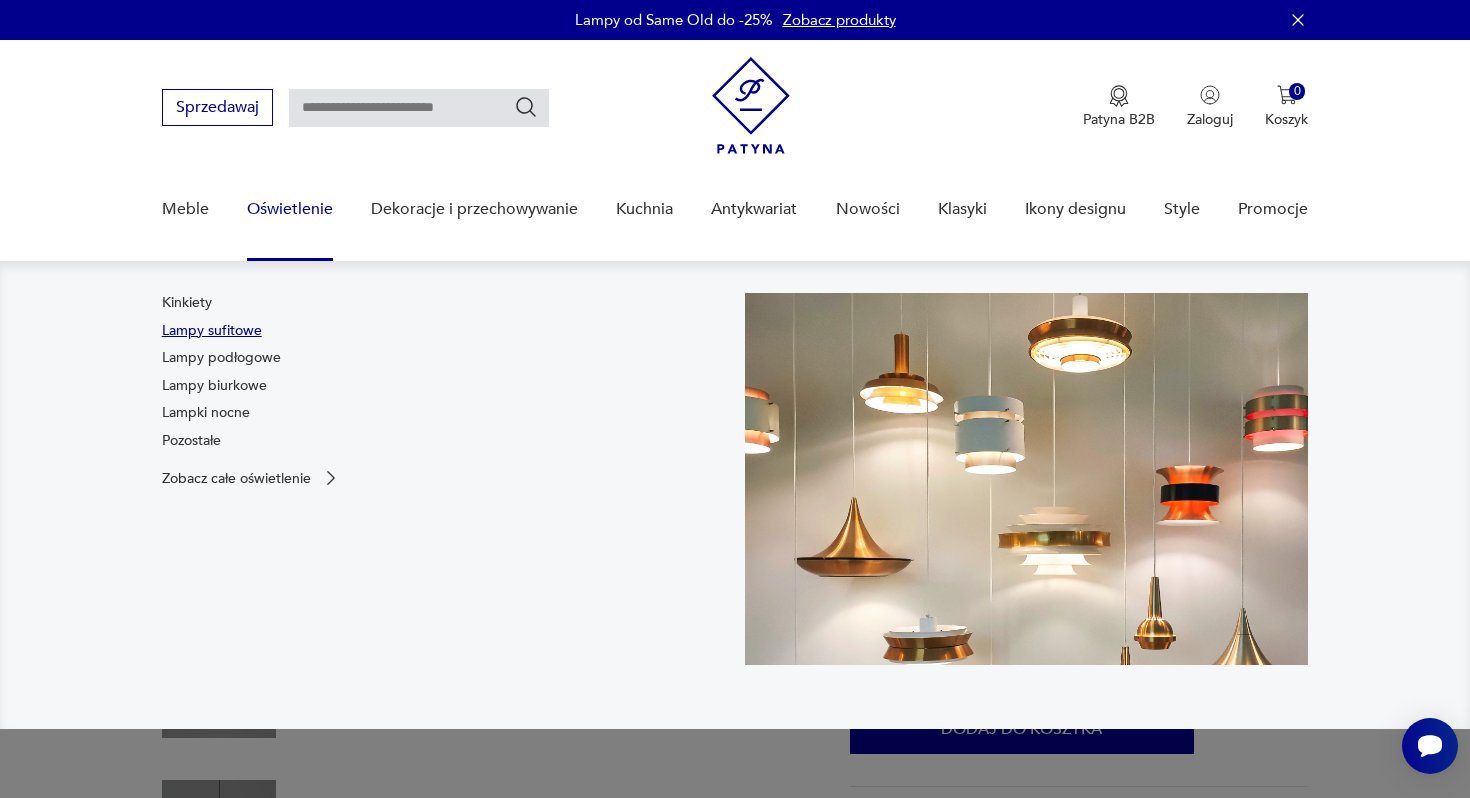 click on "Lampy sufitowe" at bounding box center [212, 331] 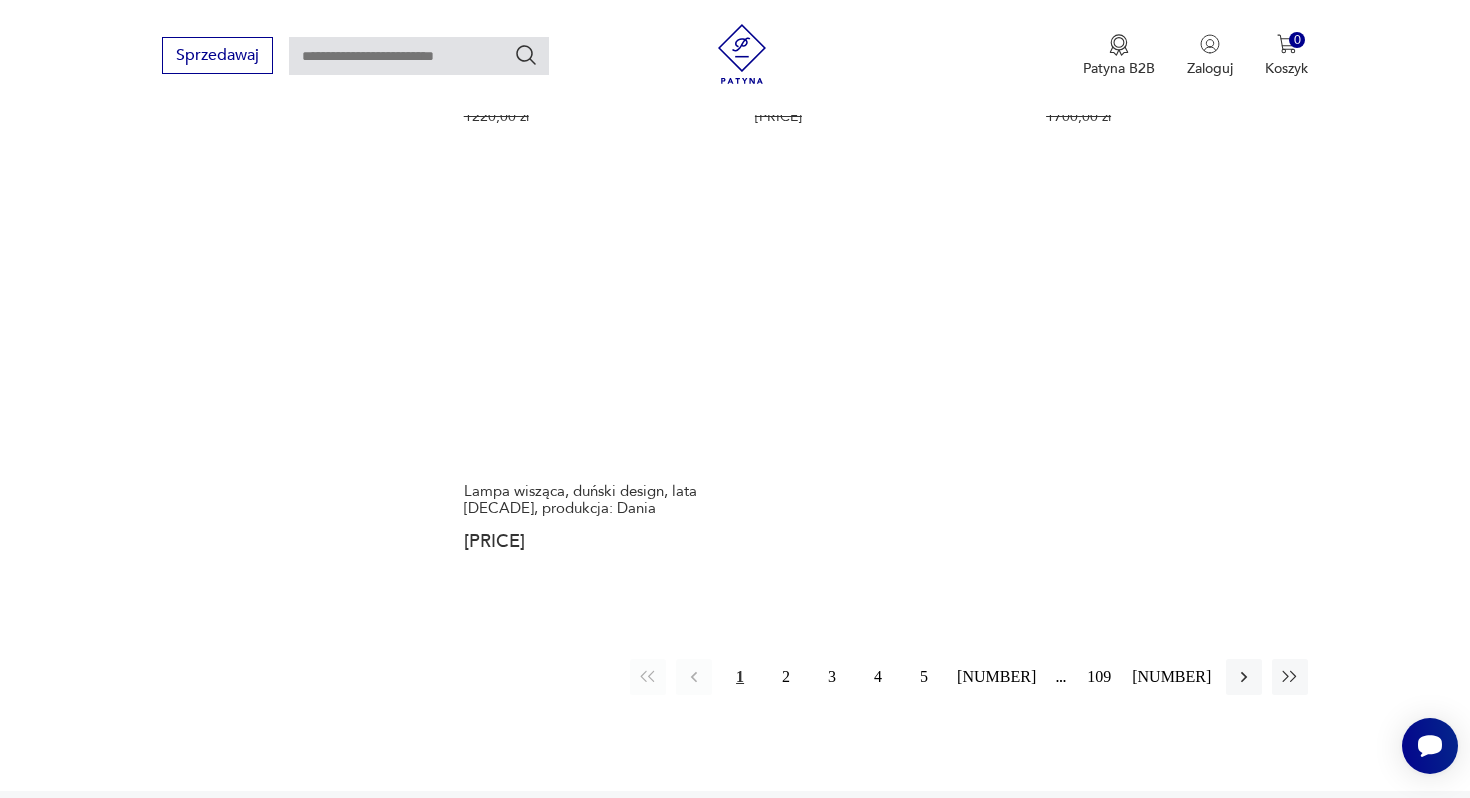 scroll, scrollTop: 2957, scrollLeft: 0, axis: vertical 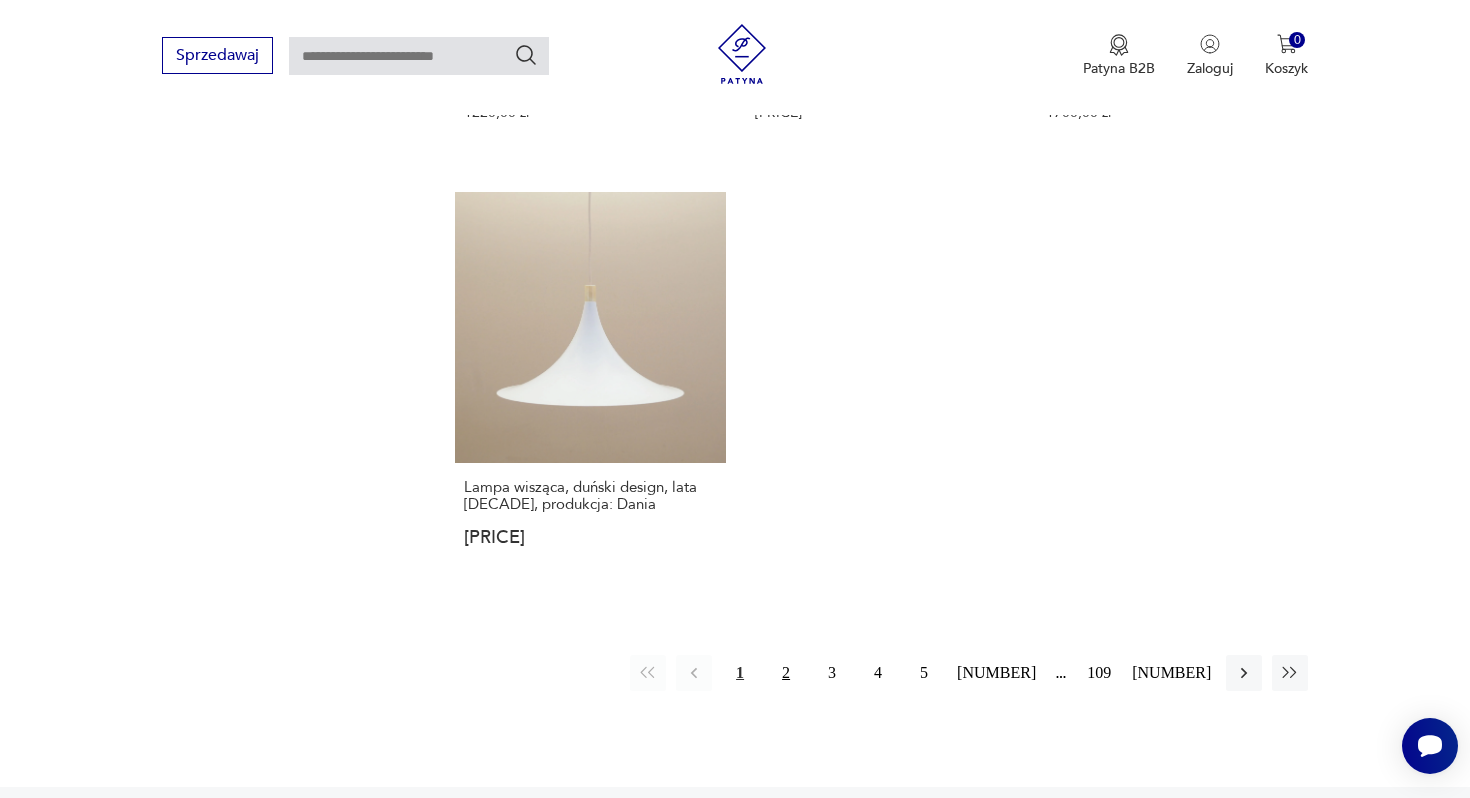 click on "2" at bounding box center [786, 673] 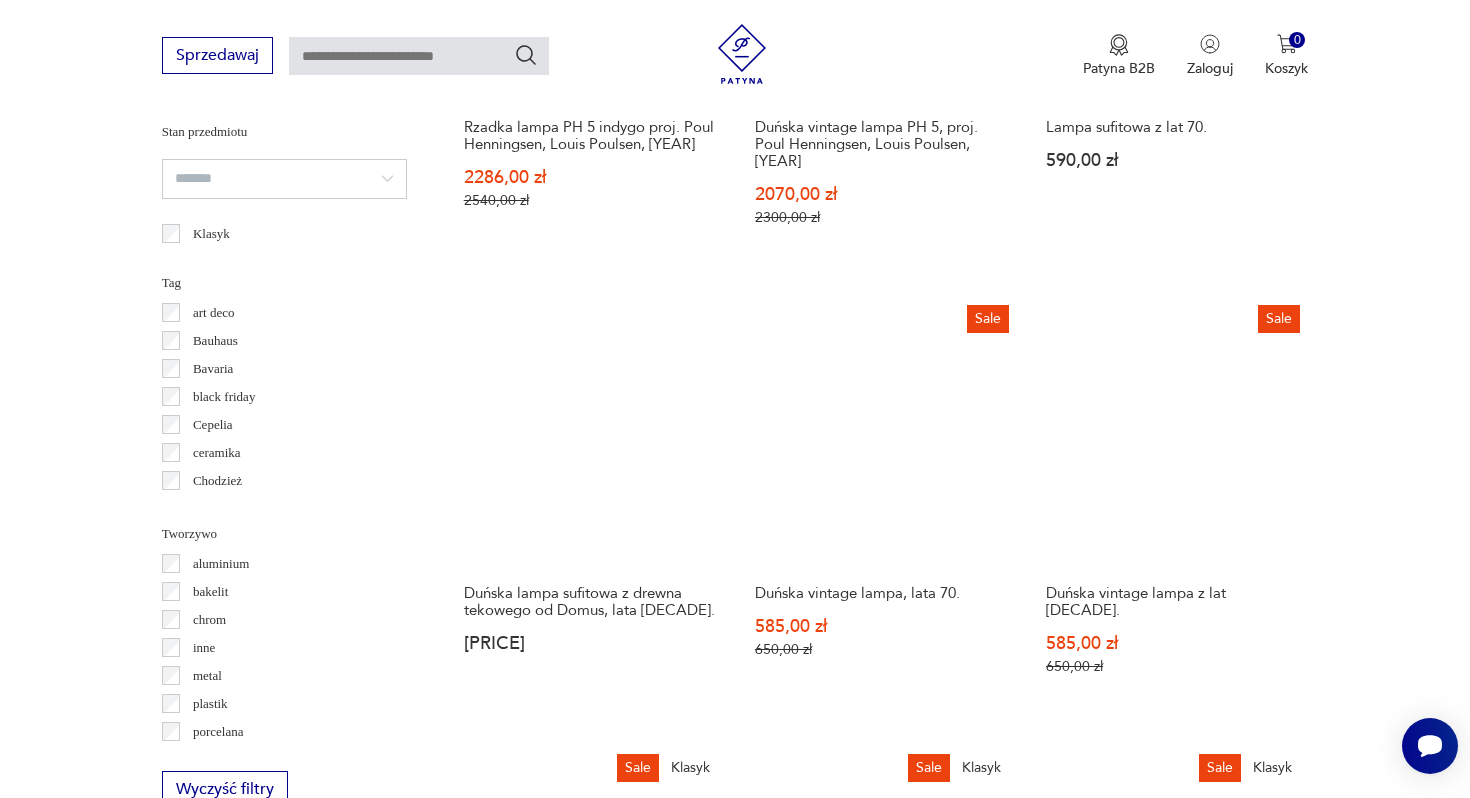 scroll, scrollTop: 1516, scrollLeft: 0, axis: vertical 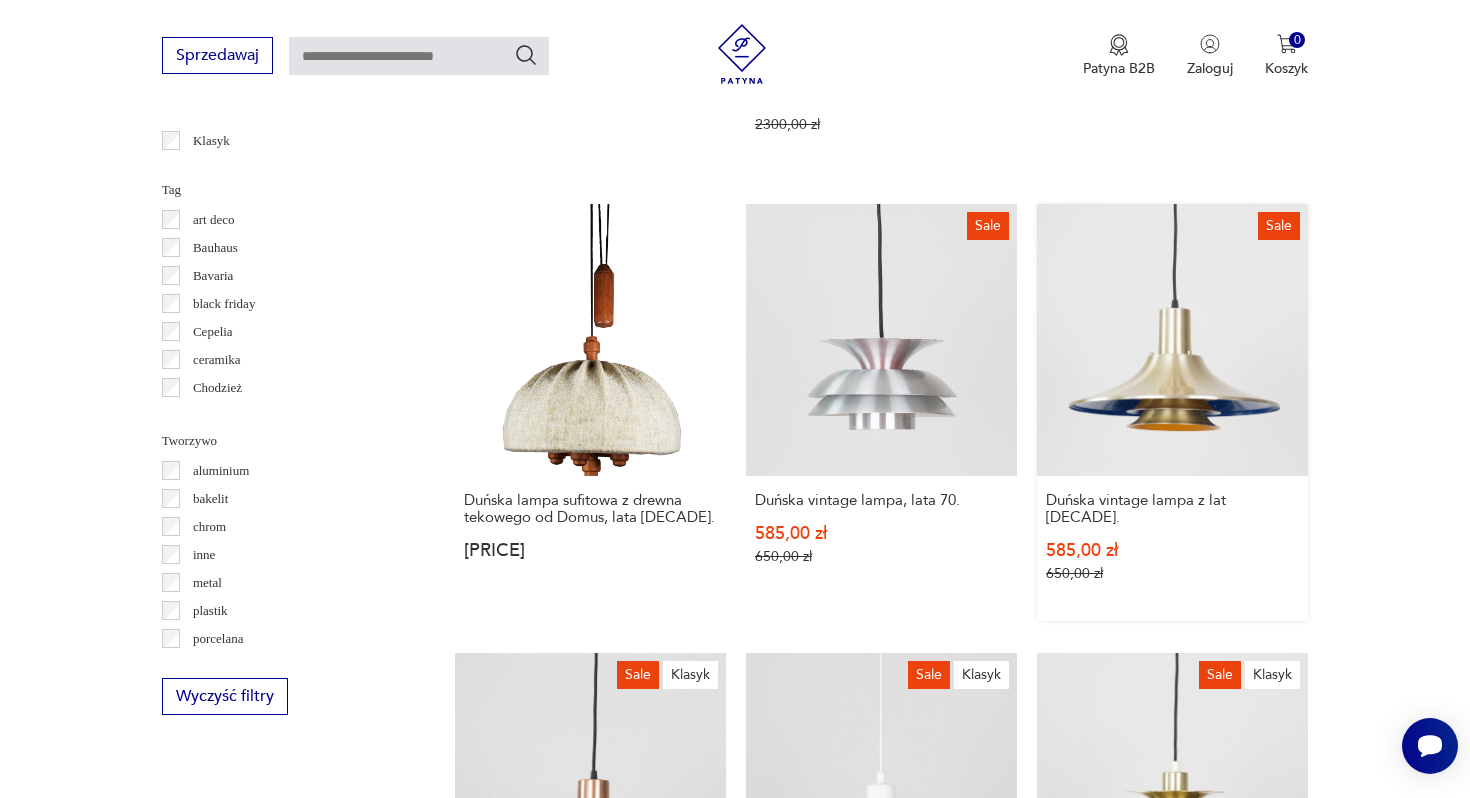 click on "Sale Duńska vintage lampa z lat [YEAR]." at bounding box center [1172, 412] 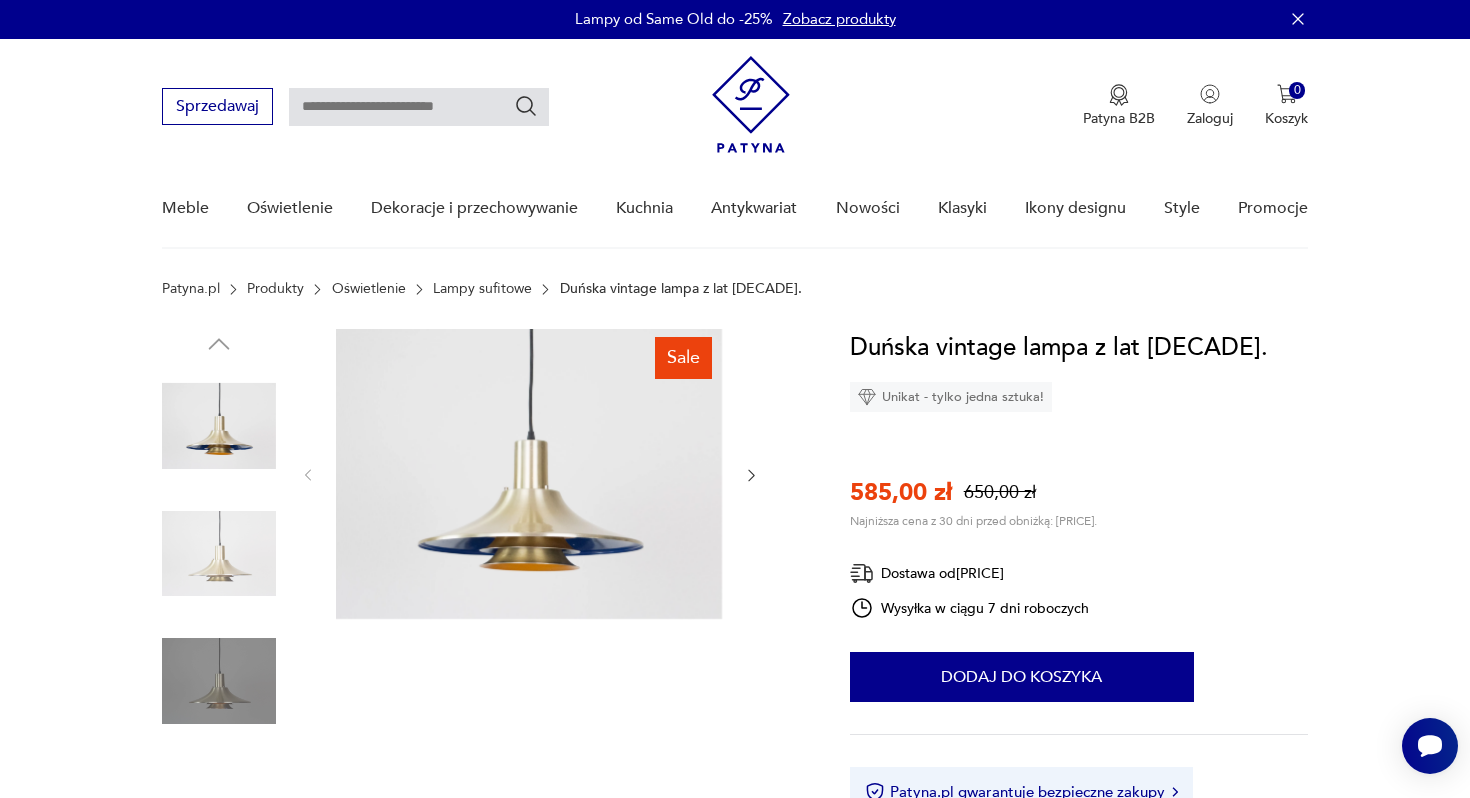 scroll, scrollTop: 0, scrollLeft: 0, axis: both 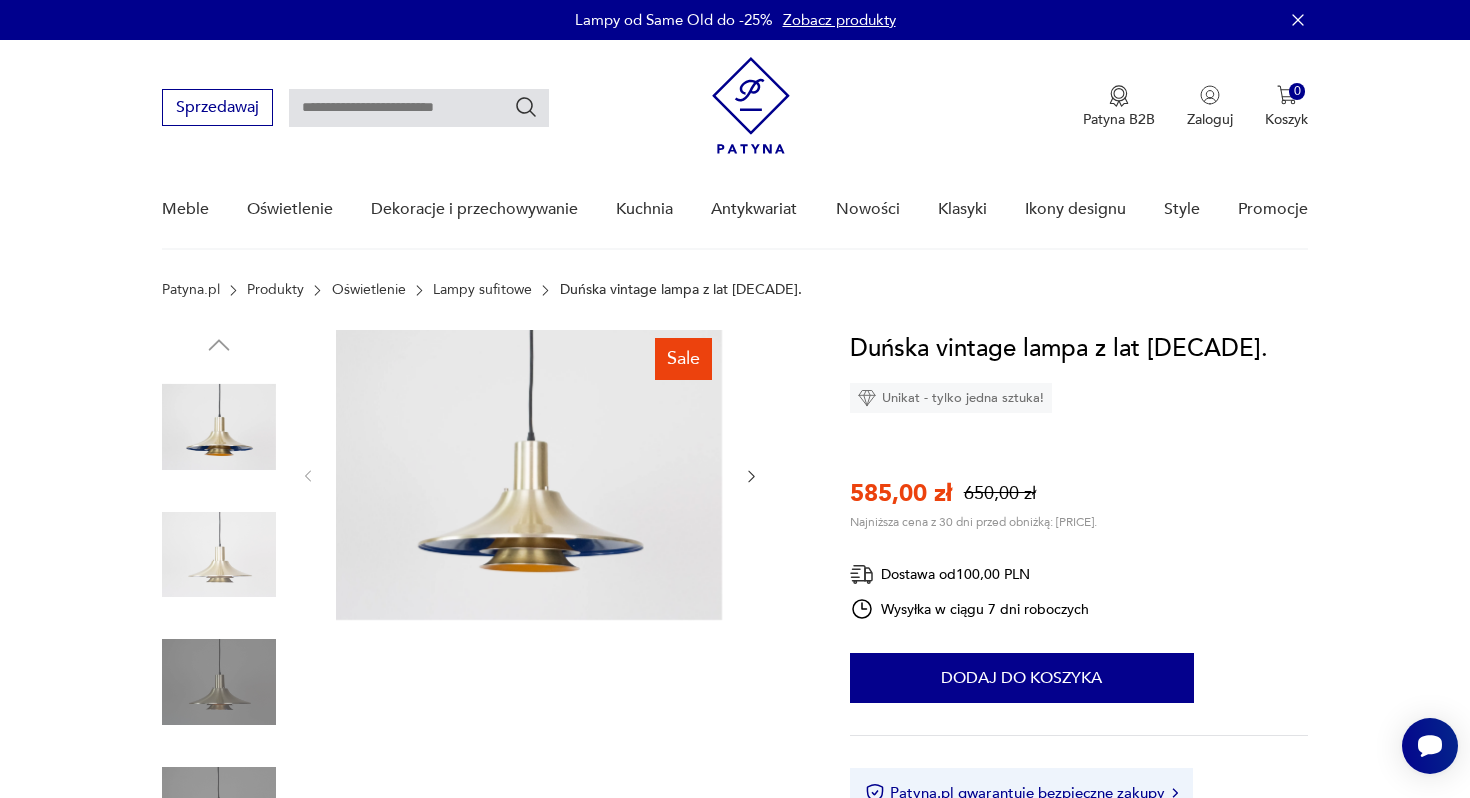 click at bounding box center (219, 555) 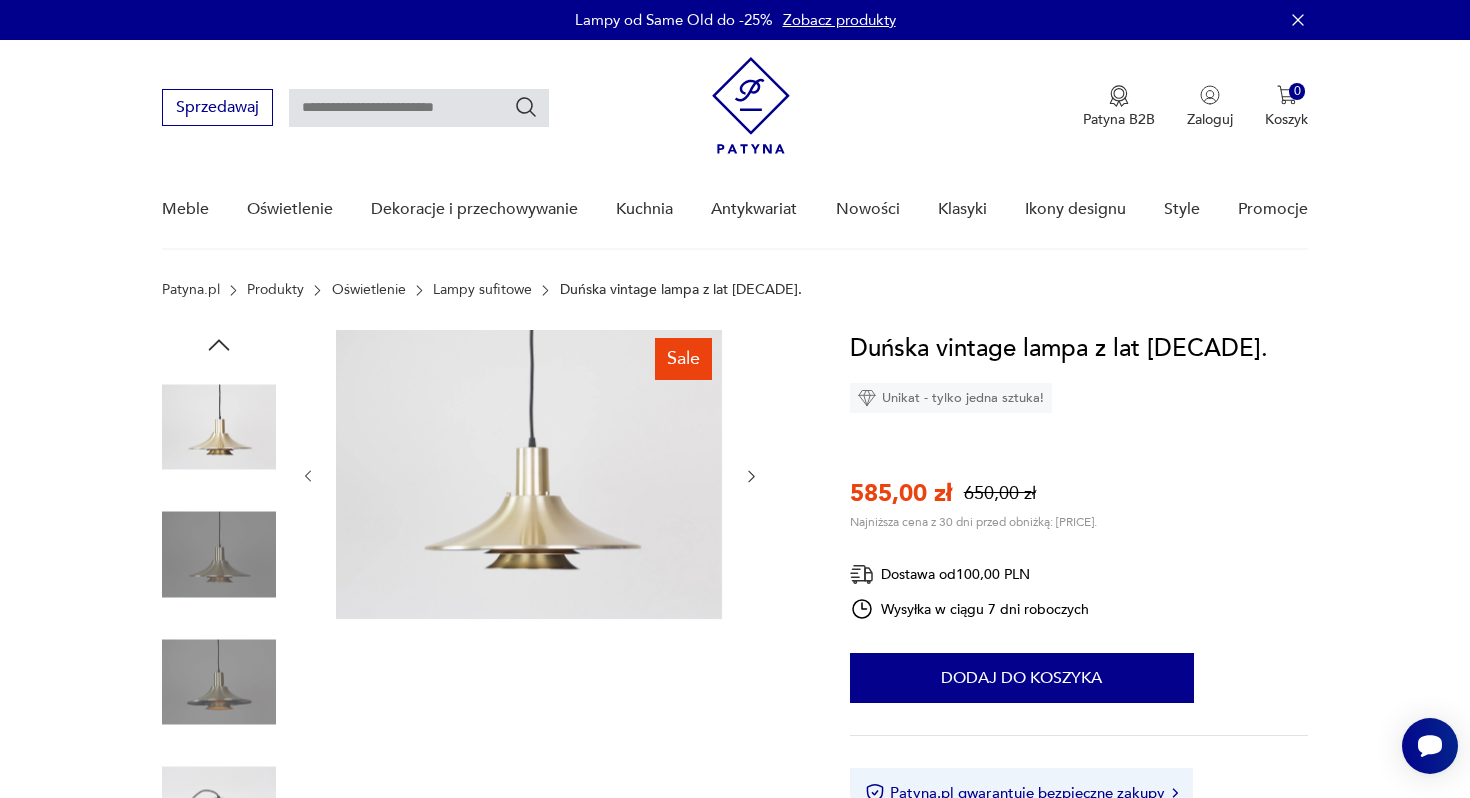 click at bounding box center [0, 0] 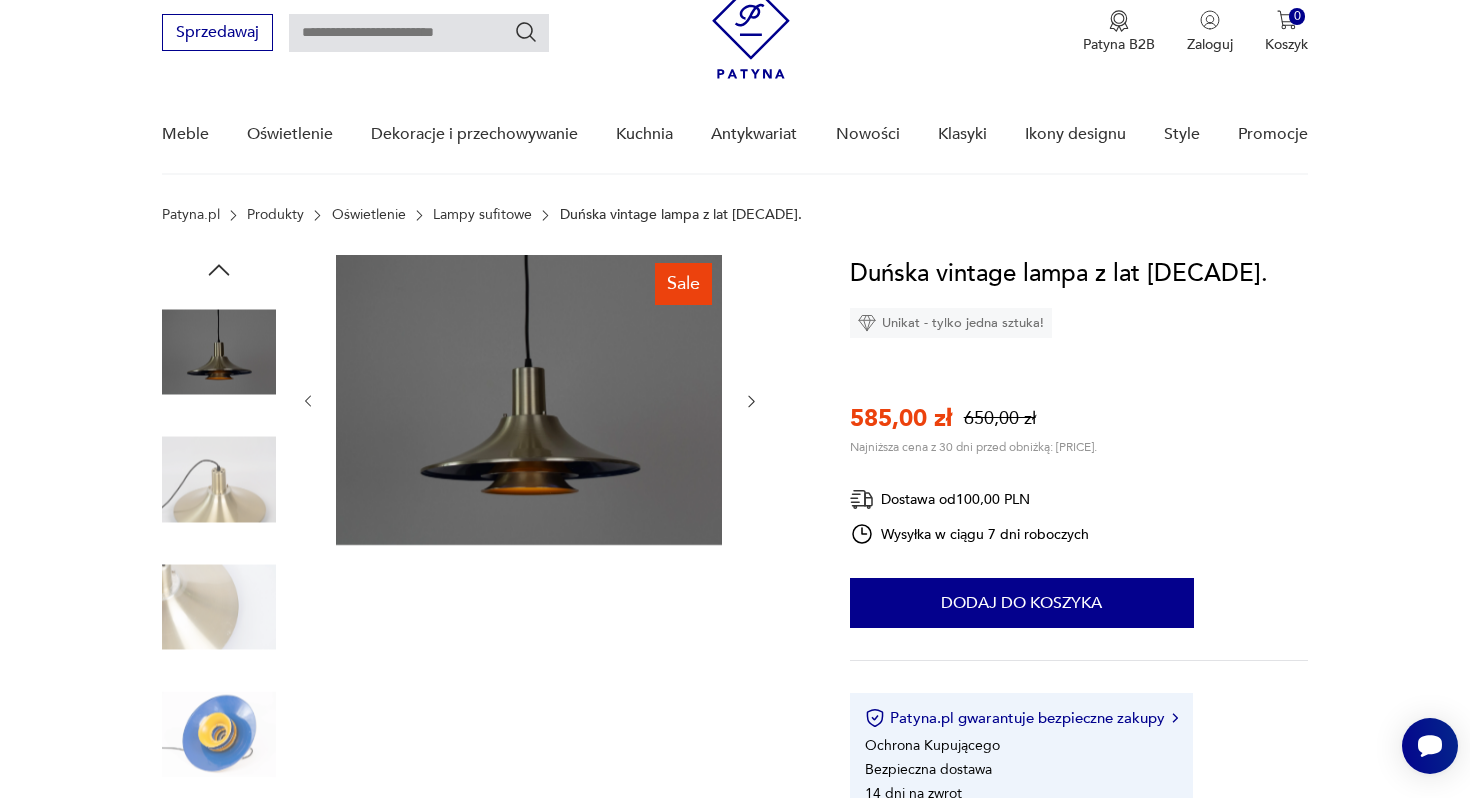 scroll, scrollTop: 99, scrollLeft: 0, axis: vertical 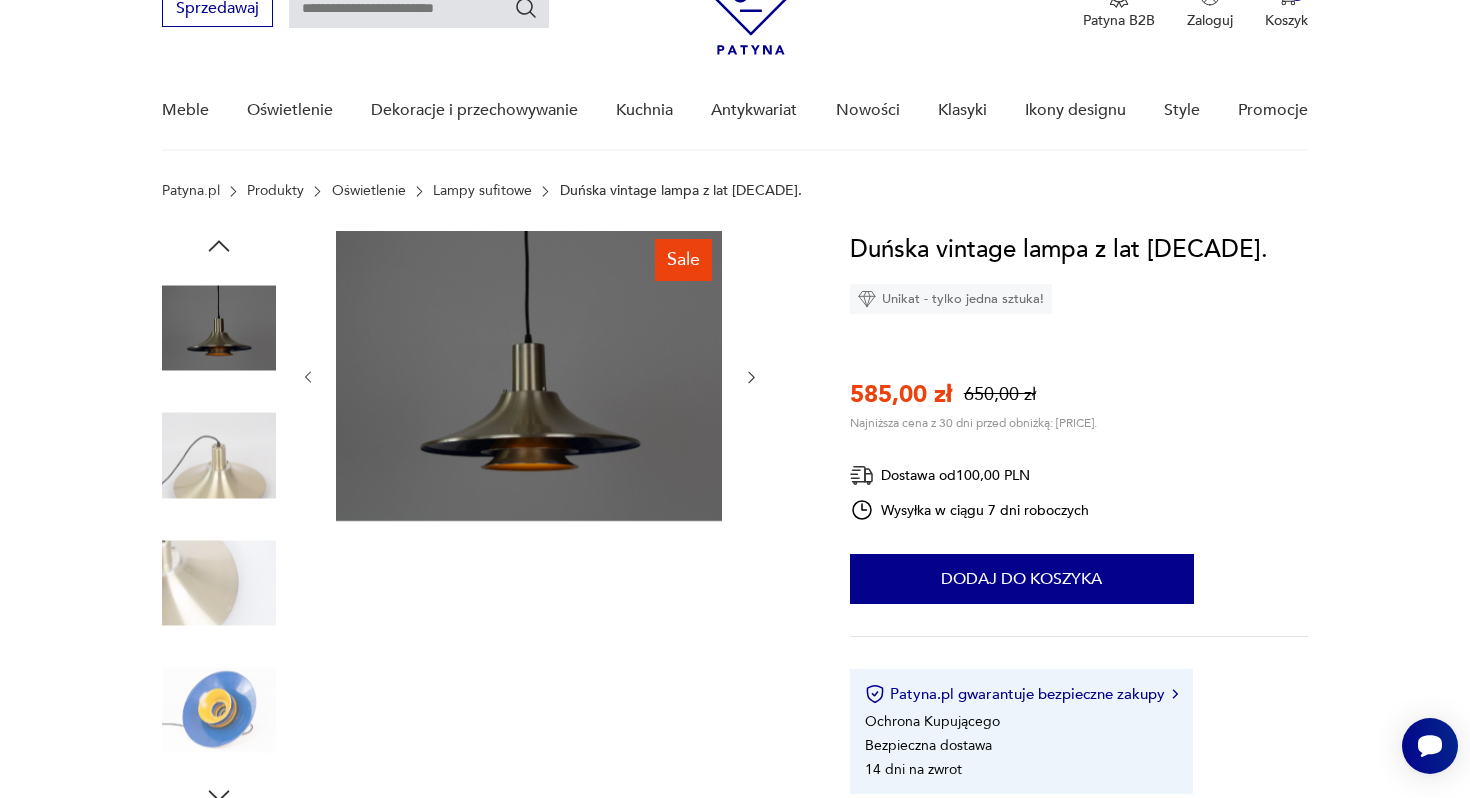 click at bounding box center [0, 0] 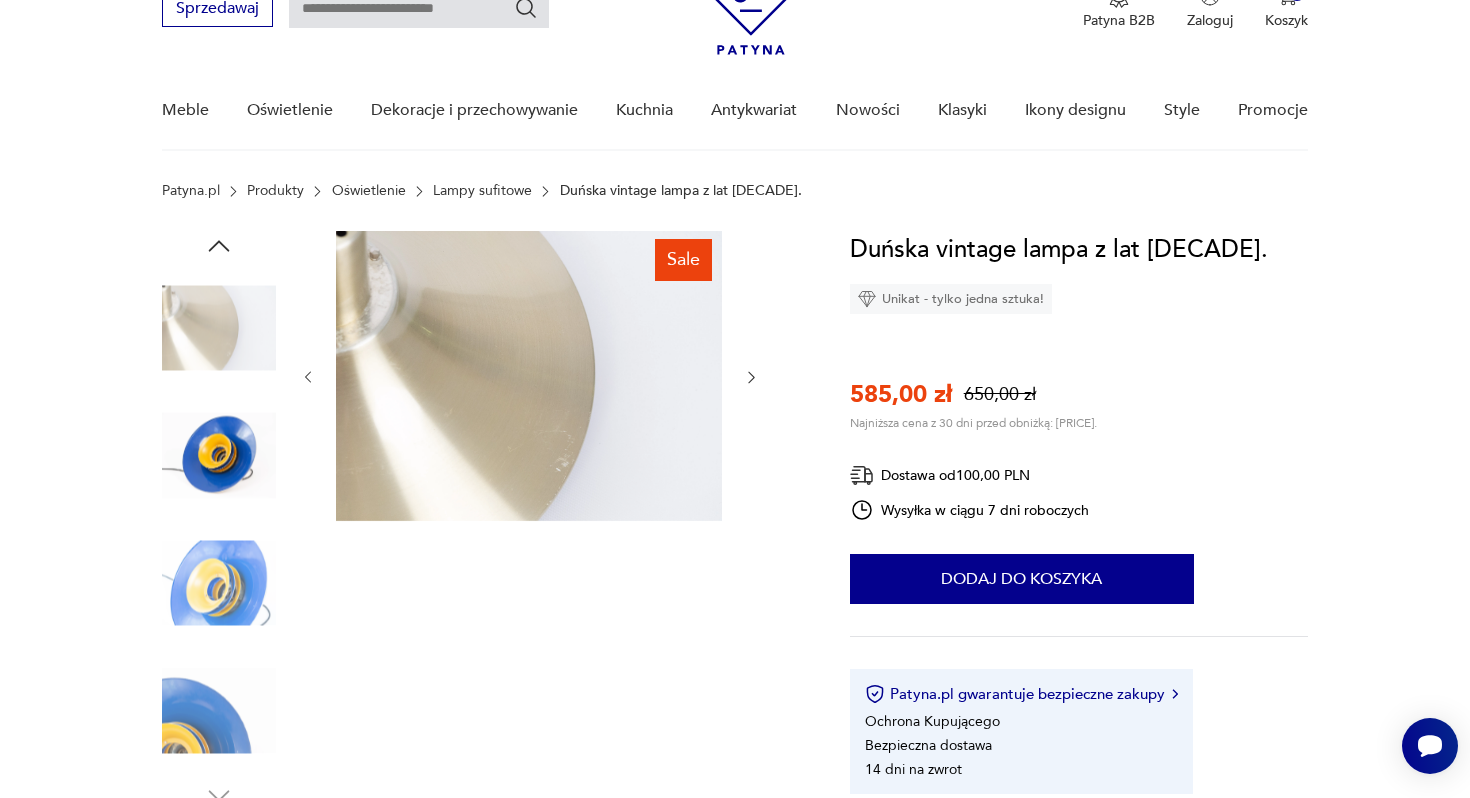 click at bounding box center (0, 0) 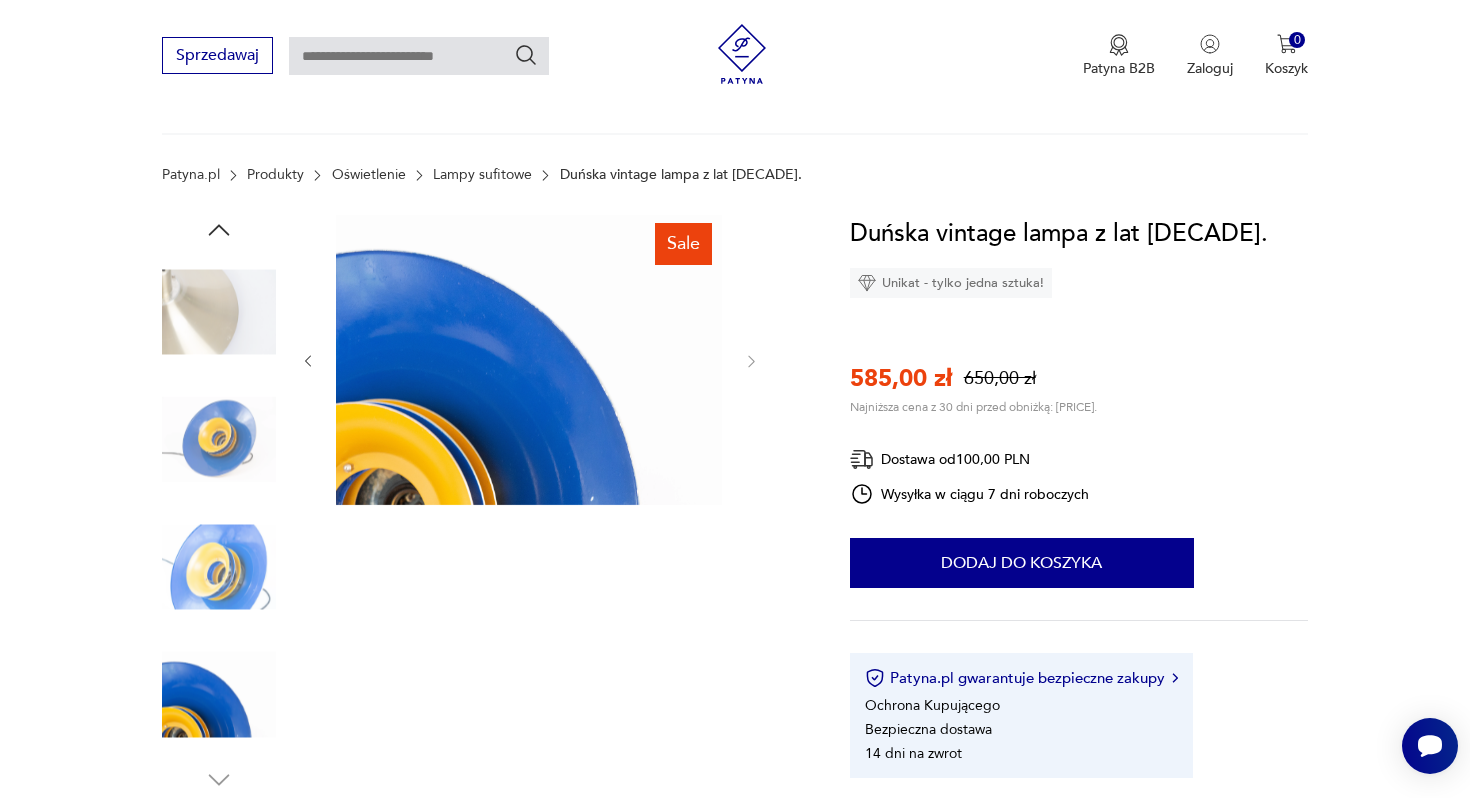 scroll, scrollTop: 0, scrollLeft: 0, axis: both 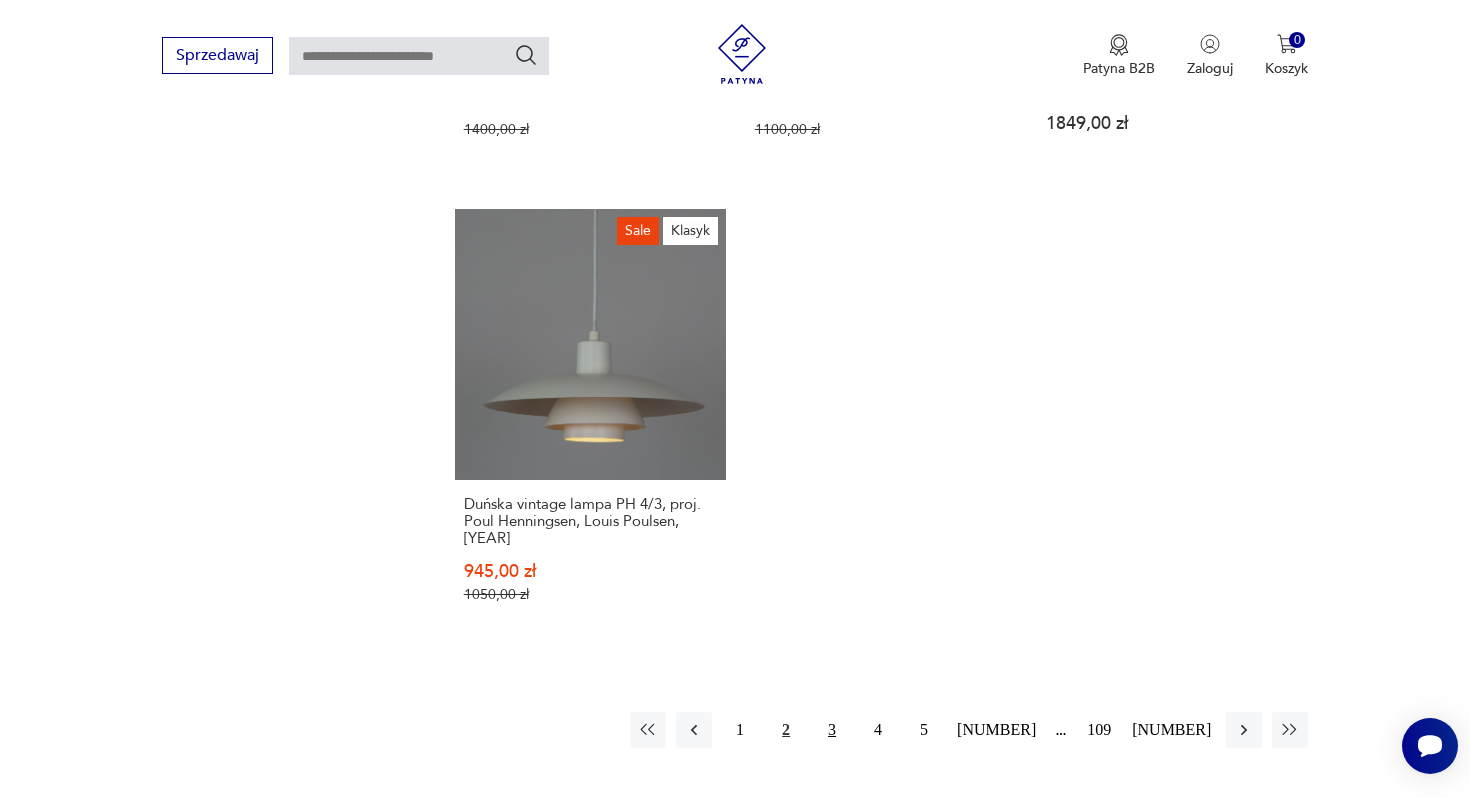 click on "3" at bounding box center (832, 730) 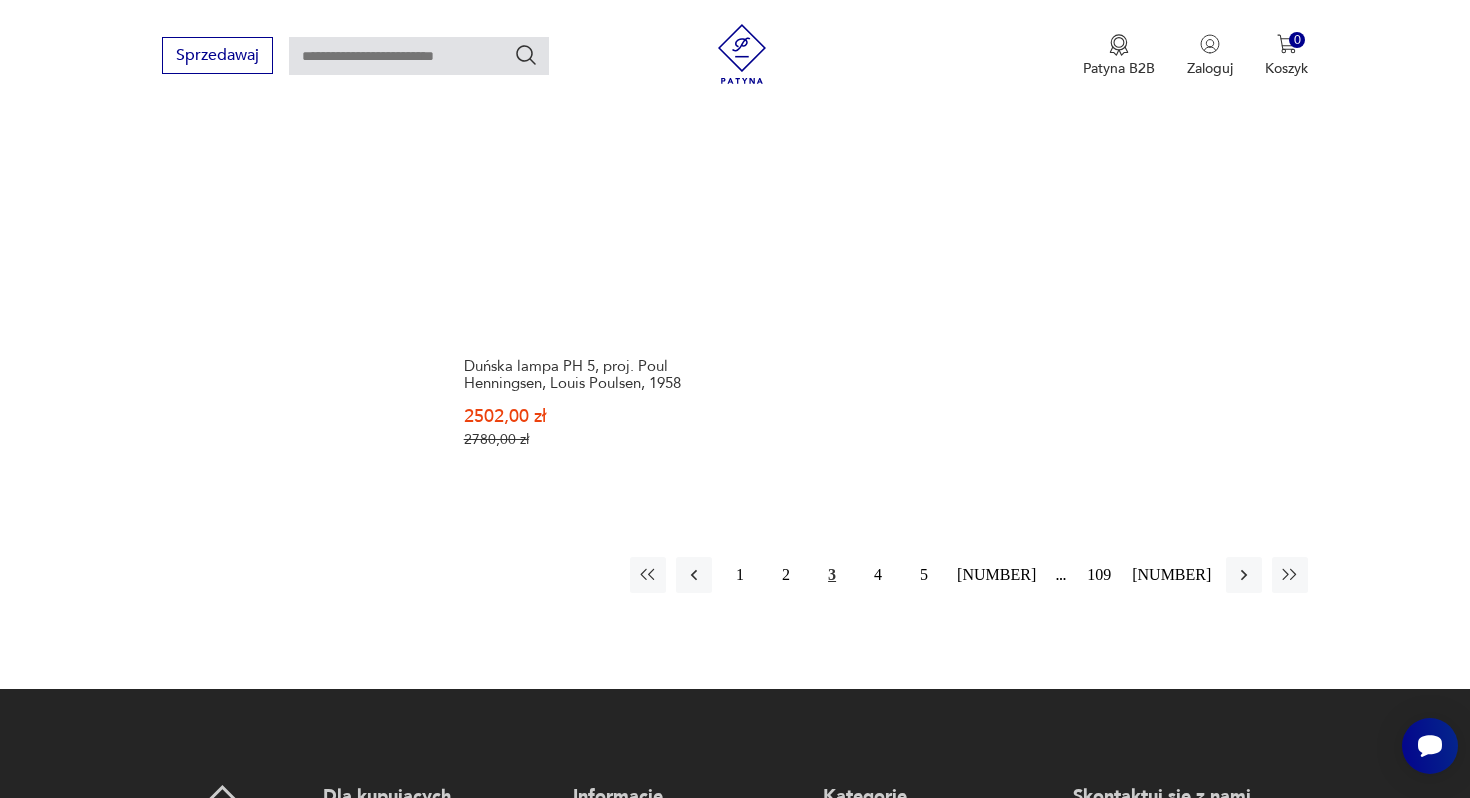 scroll, scrollTop: 3036, scrollLeft: 0, axis: vertical 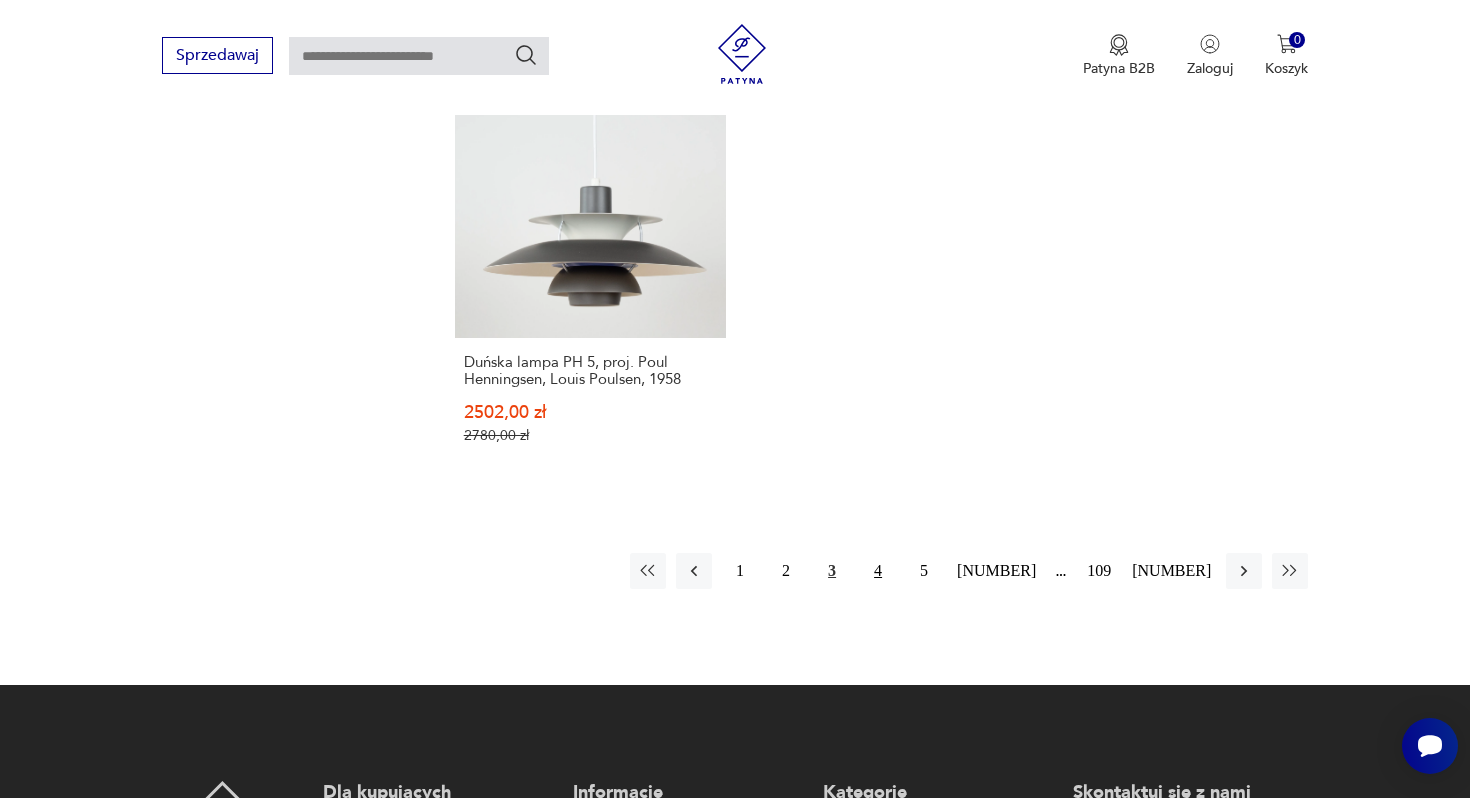 click on "4" at bounding box center [878, 571] 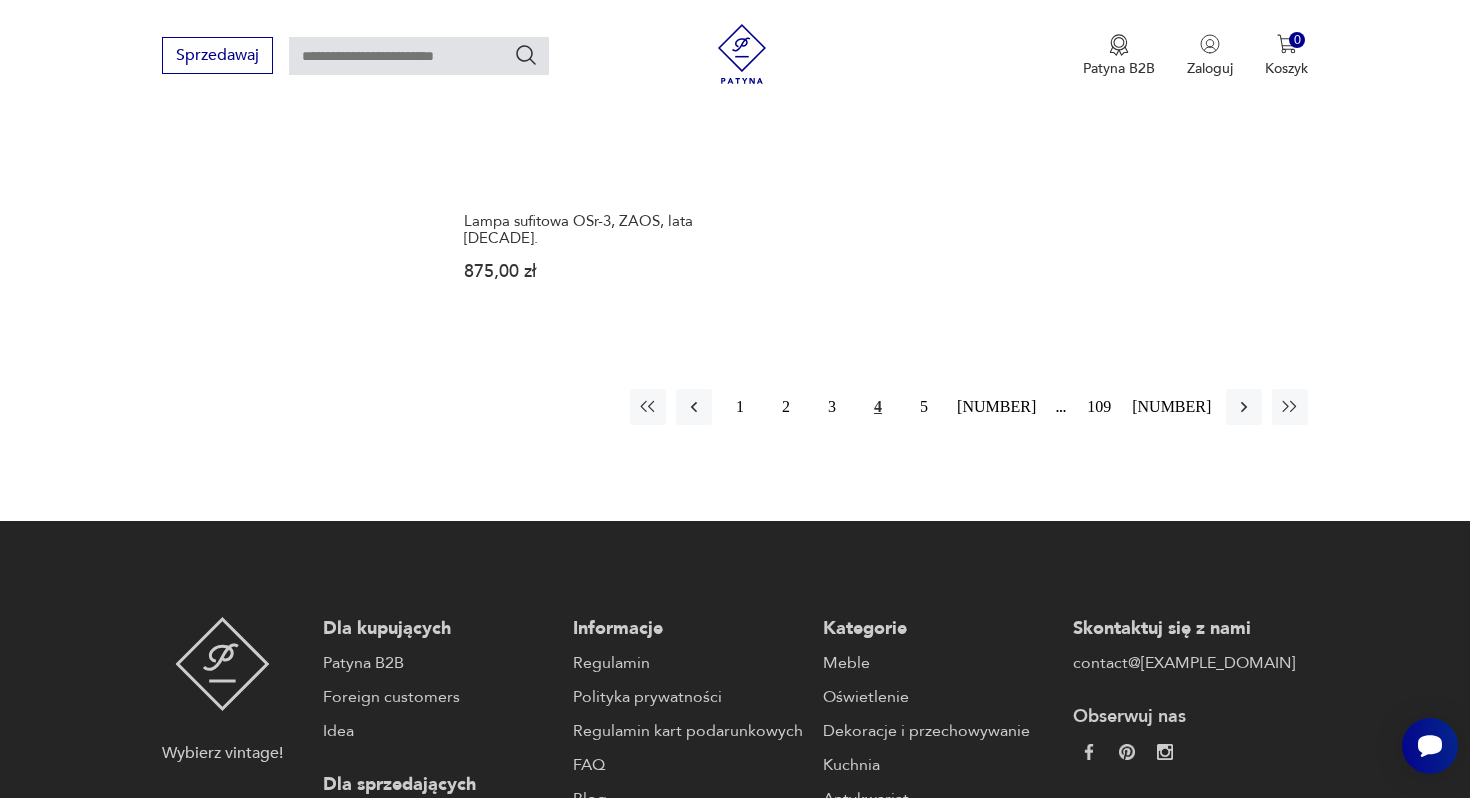 scroll, scrollTop: 3197, scrollLeft: 0, axis: vertical 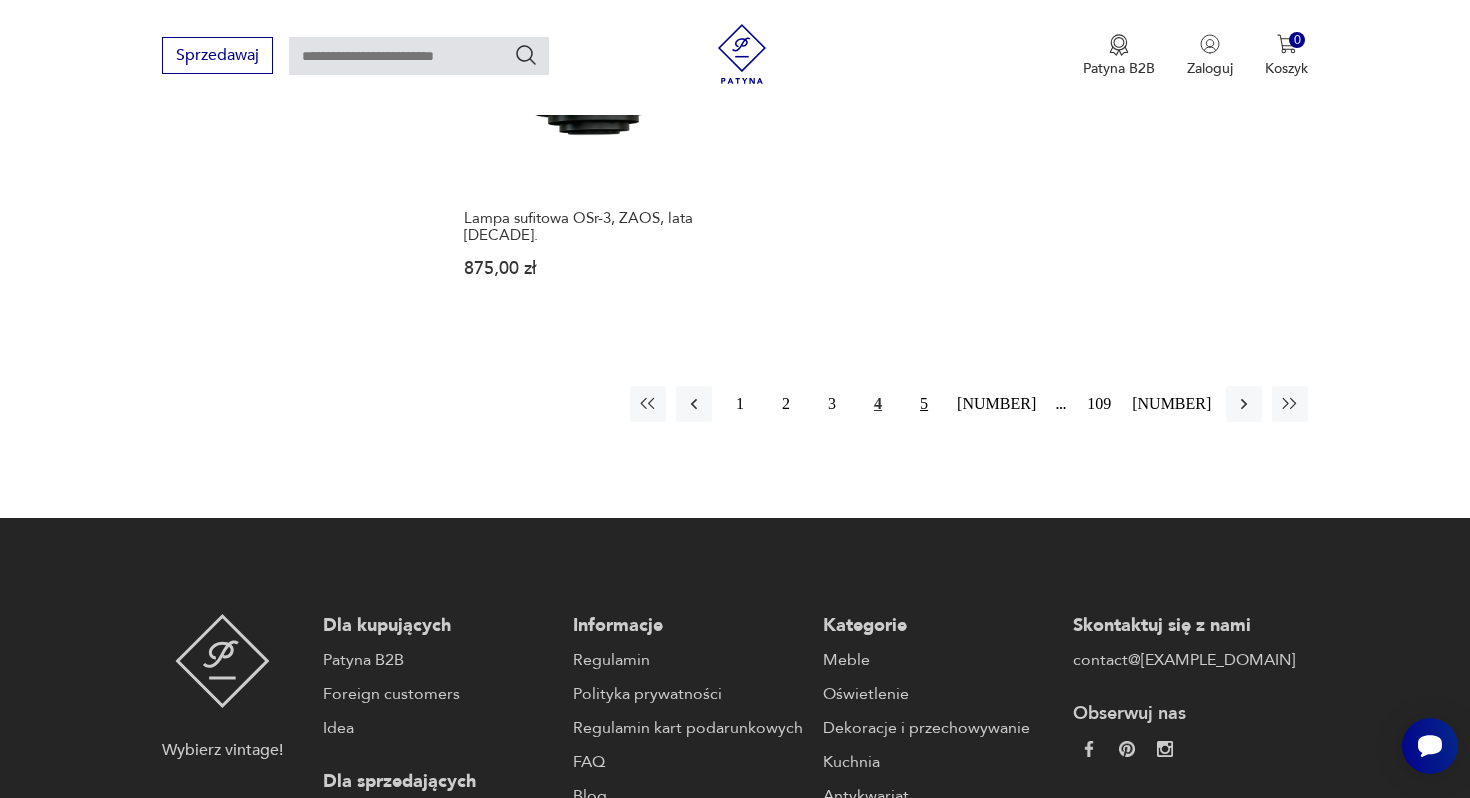 click on "5" at bounding box center [924, 404] 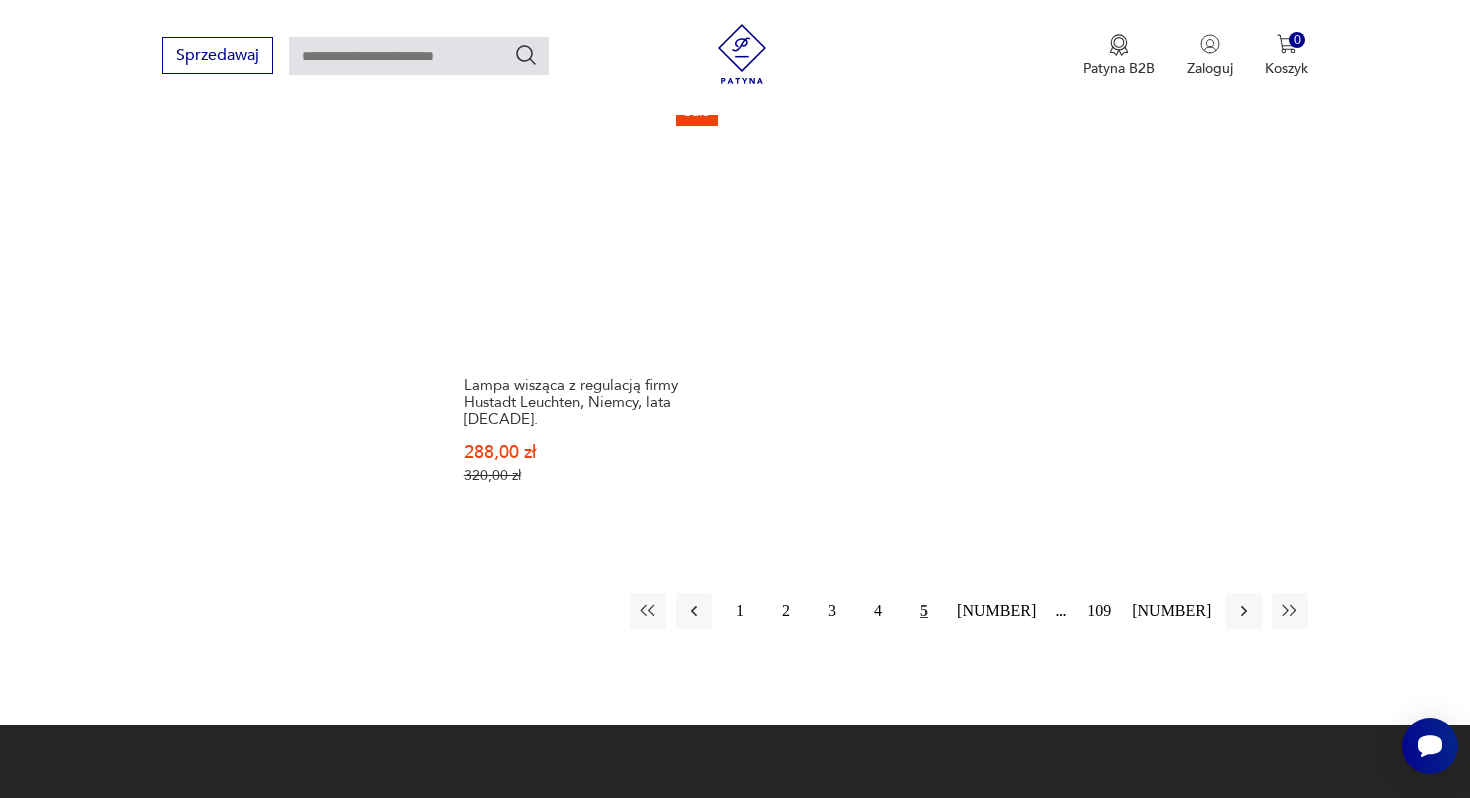 scroll, scrollTop: 3003, scrollLeft: 0, axis: vertical 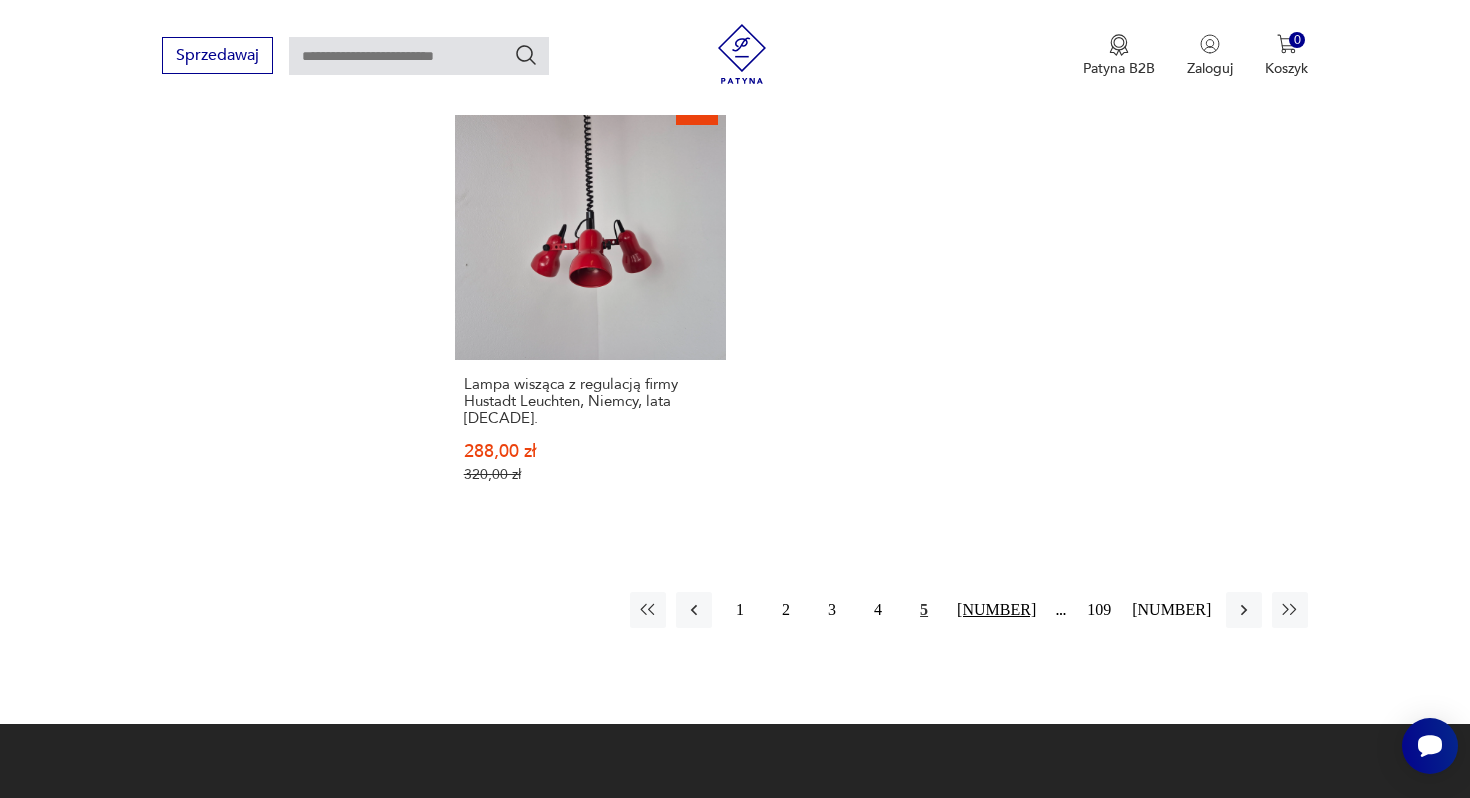 click on "[NUMBER]" at bounding box center (996, 610) 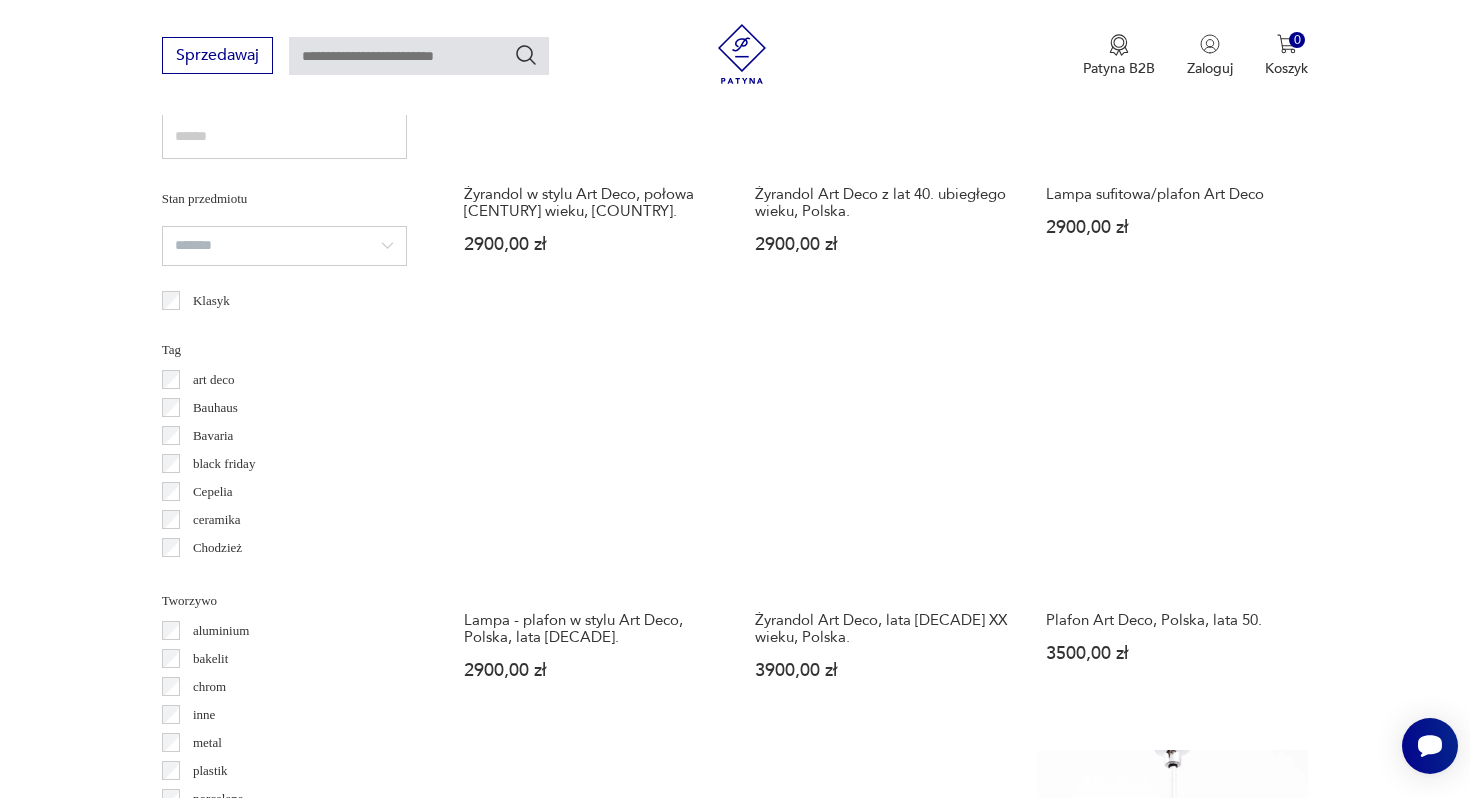 scroll, scrollTop: 1407, scrollLeft: 0, axis: vertical 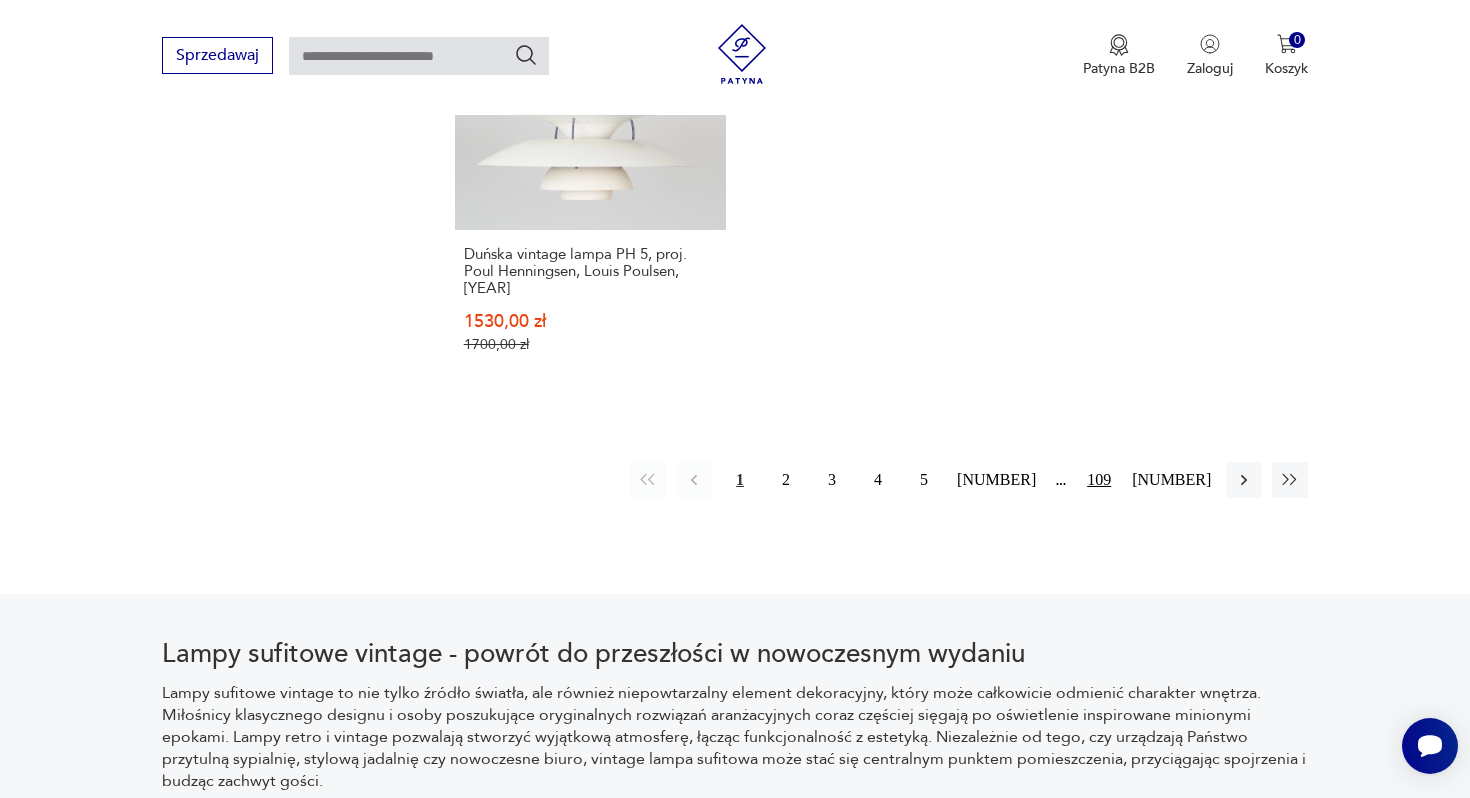 click on "109" at bounding box center (1099, 480) 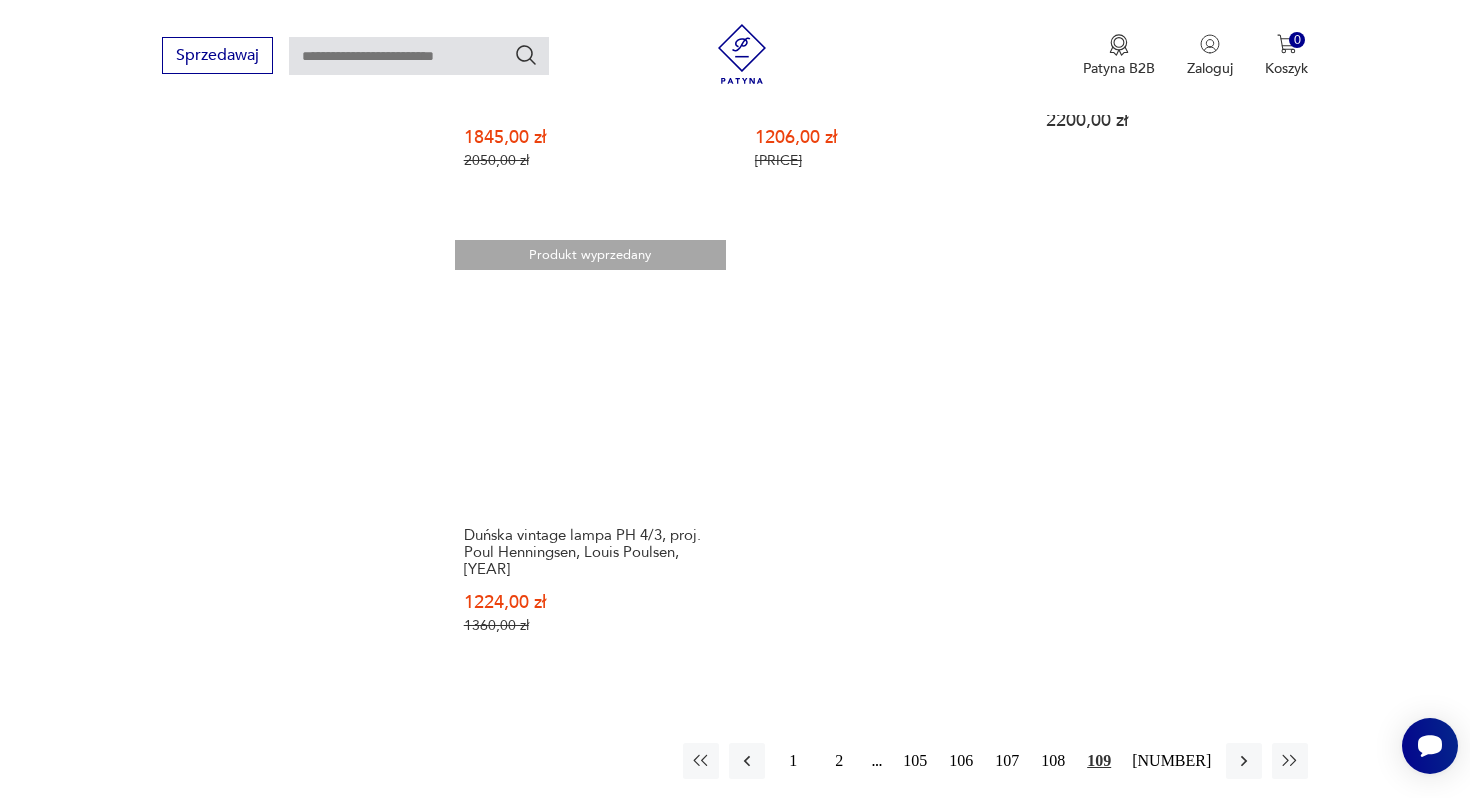 scroll, scrollTop: 2799, scrollLeft: 0, axis: vertical 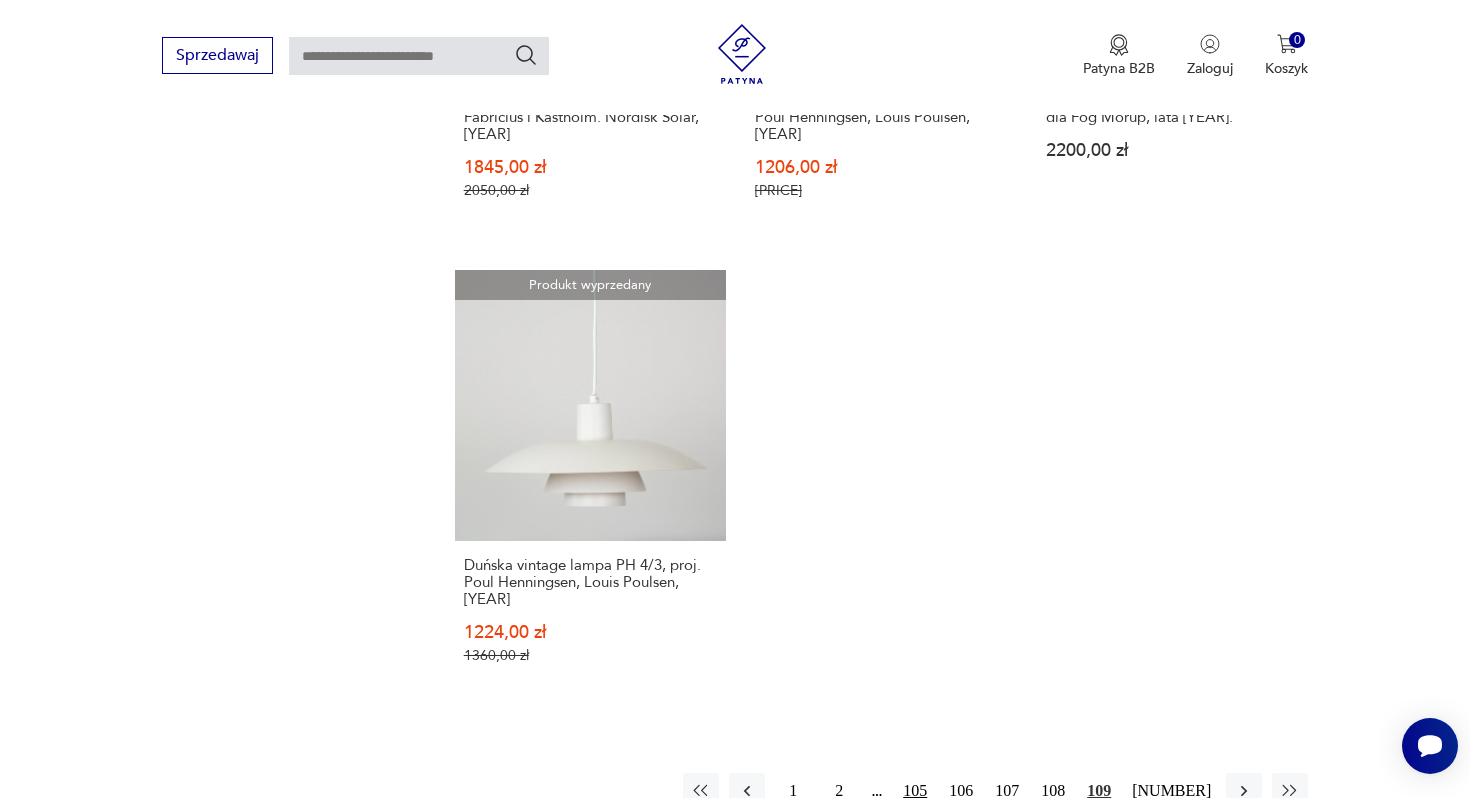 click on "105" at bounding box center (915, 791) 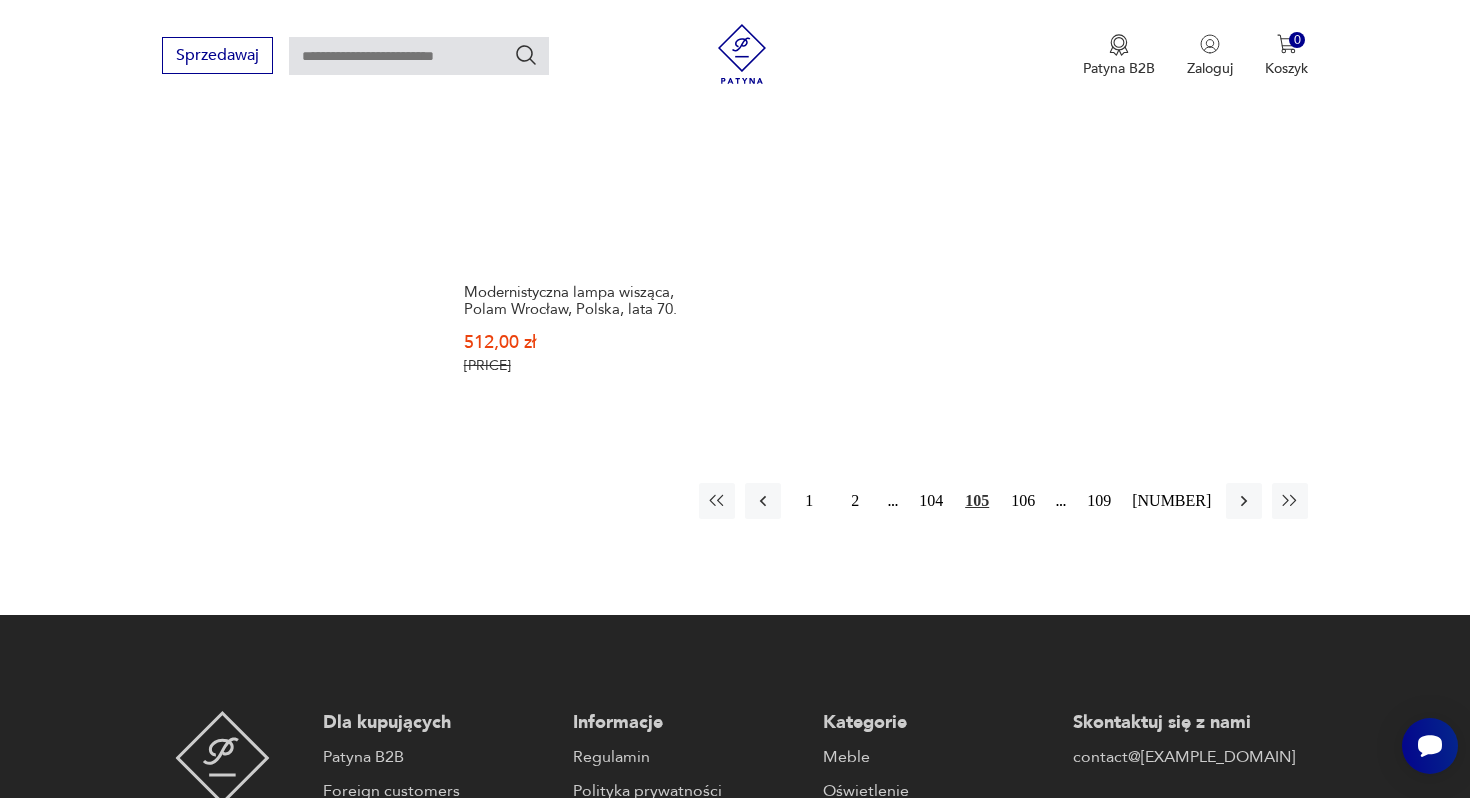 scroll, scrollTop: 3030, scrollLeft: 0, axis: vertical 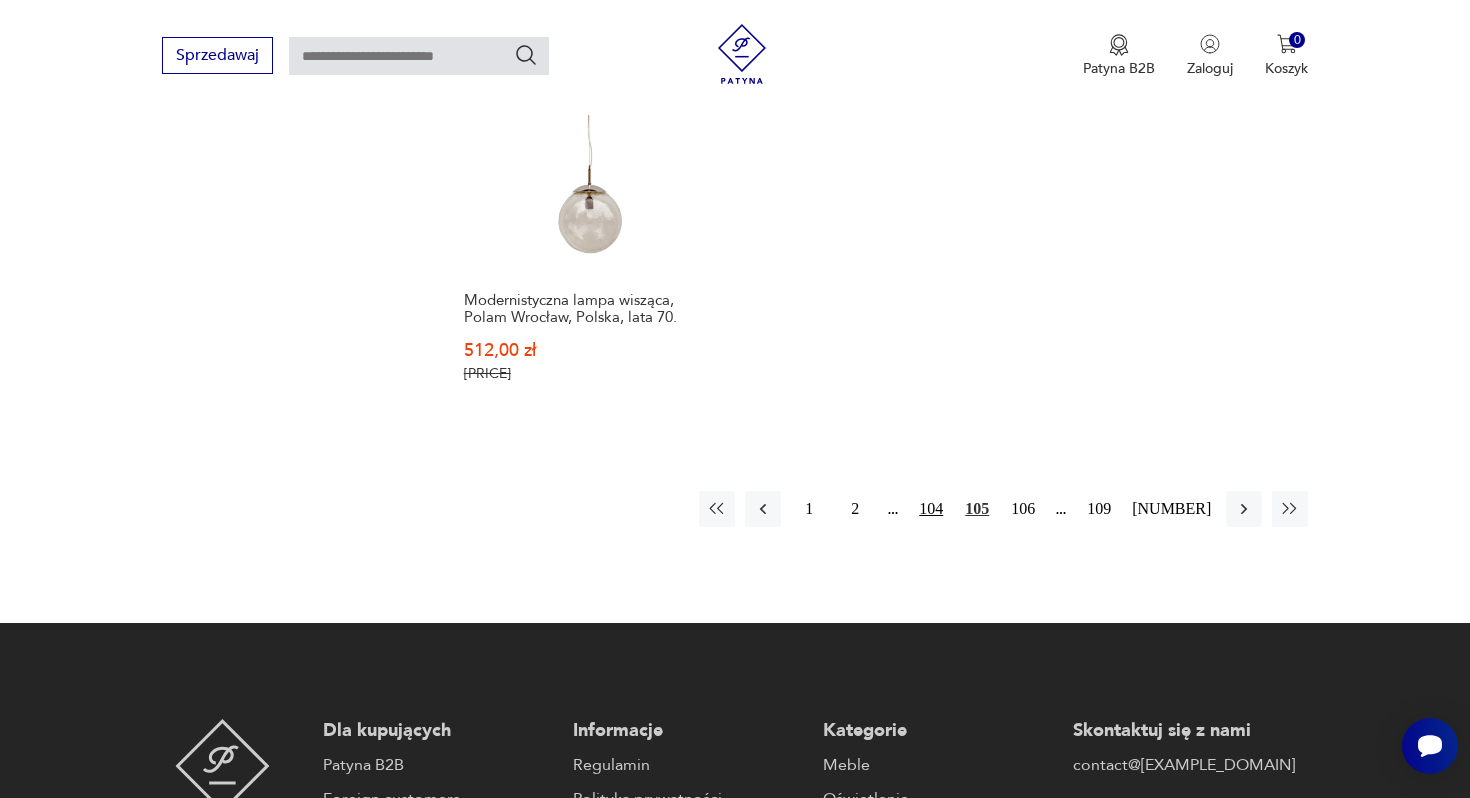 click on "104" at bounding box center (931, 509) 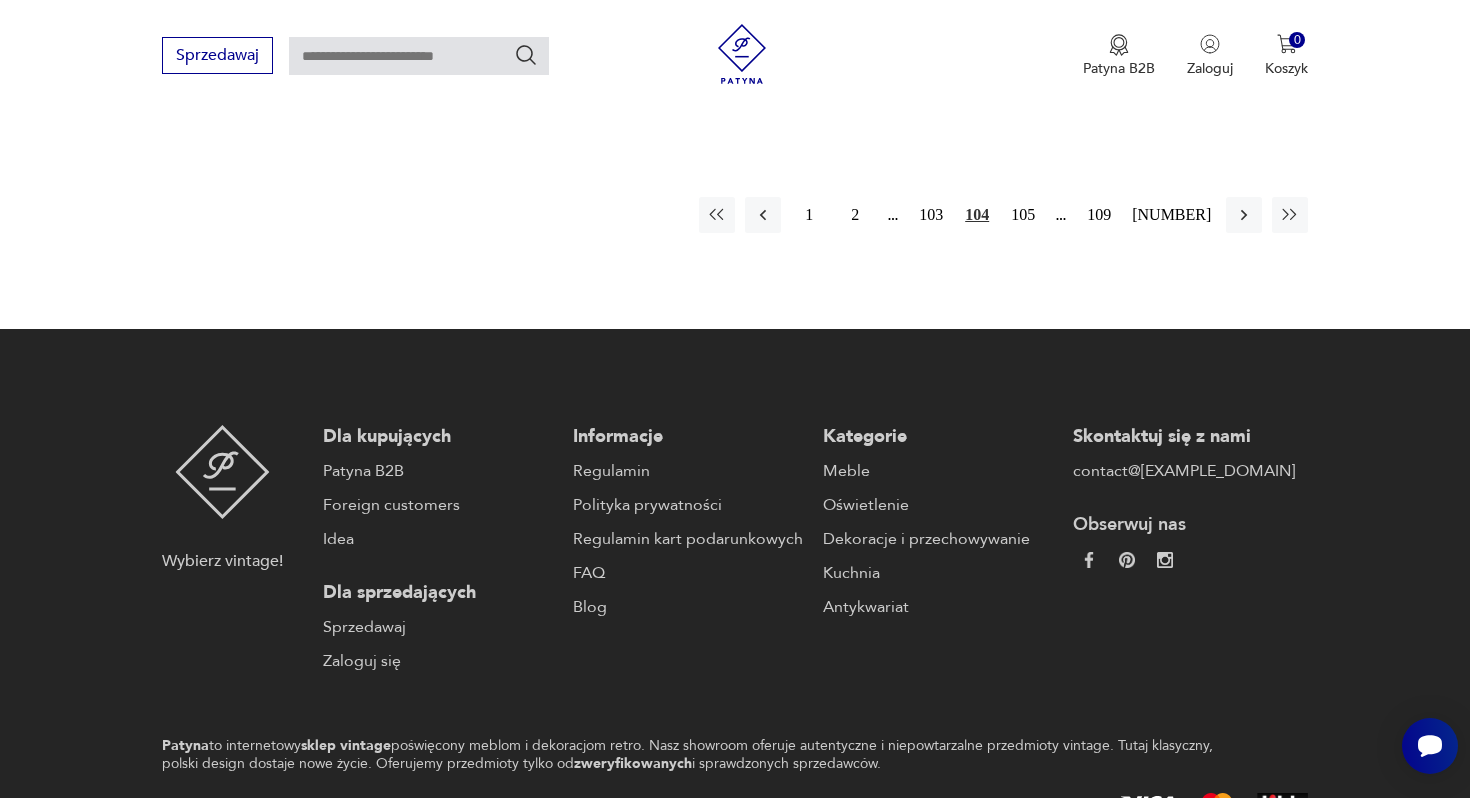 scroll, scrollTop: 3253, scrollLeft: 0, axis: vertical 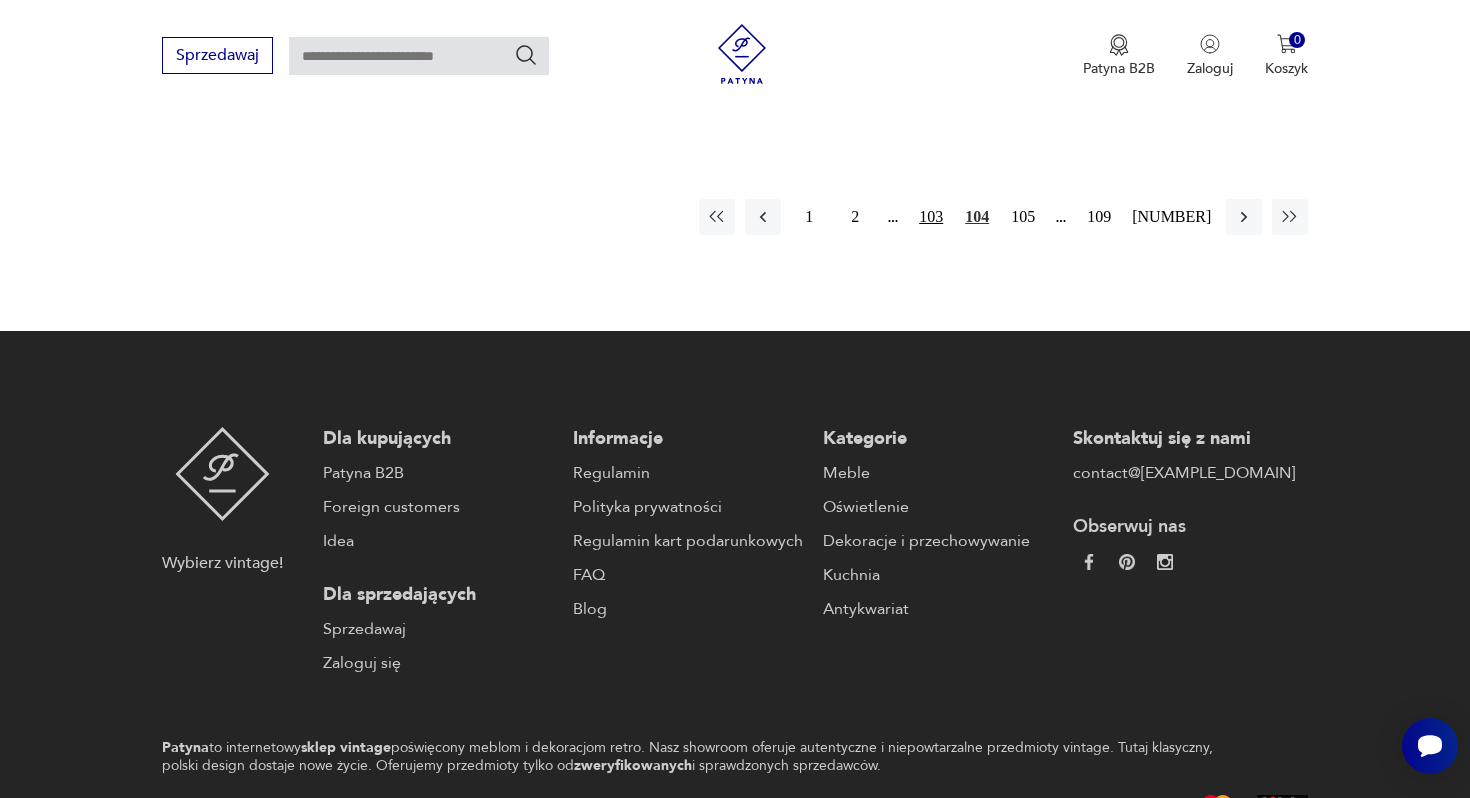 click on "103" at bounding box center [931, 217] 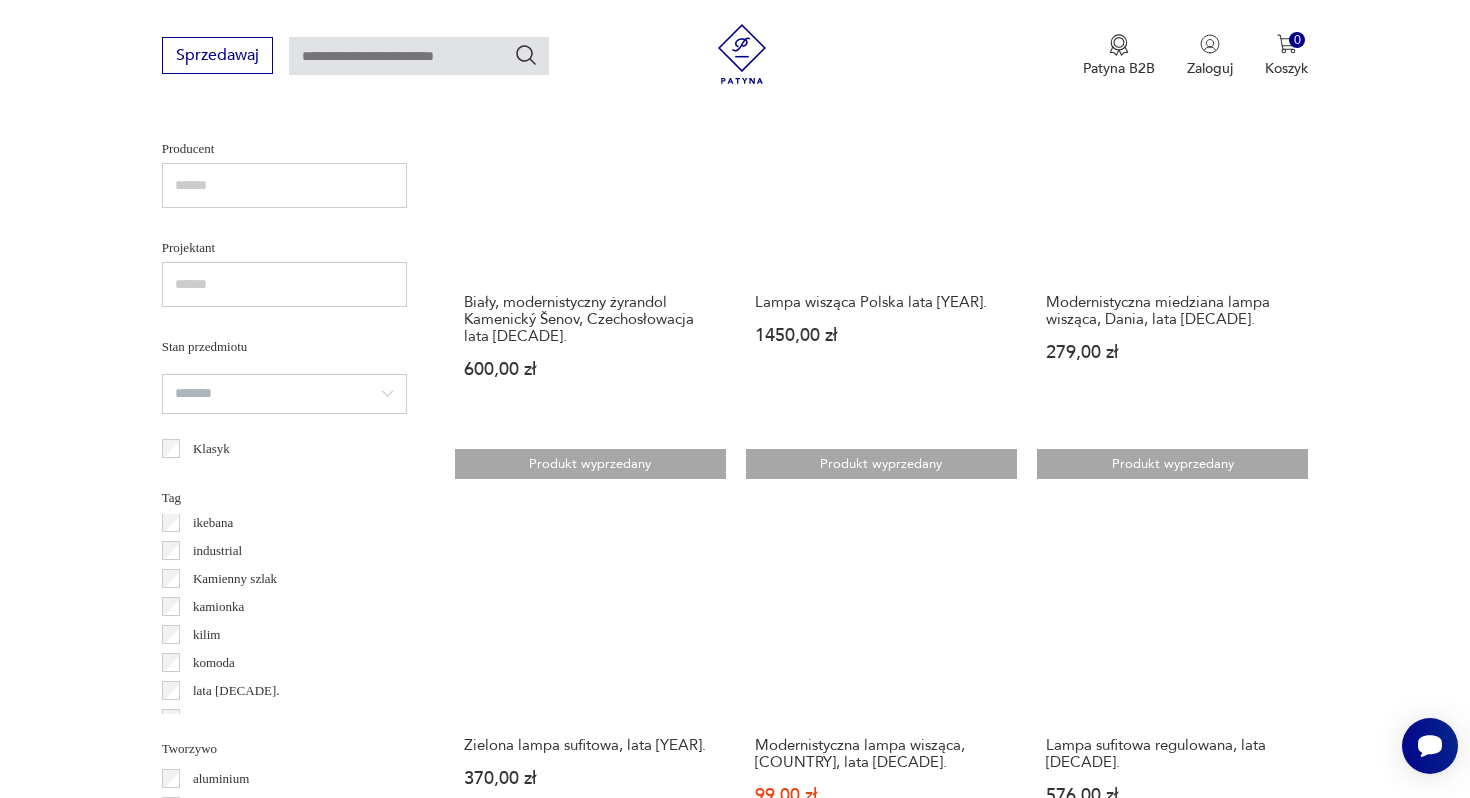 scroll, scrollTop: 1263, scrollLeft: 0, axis: vertical 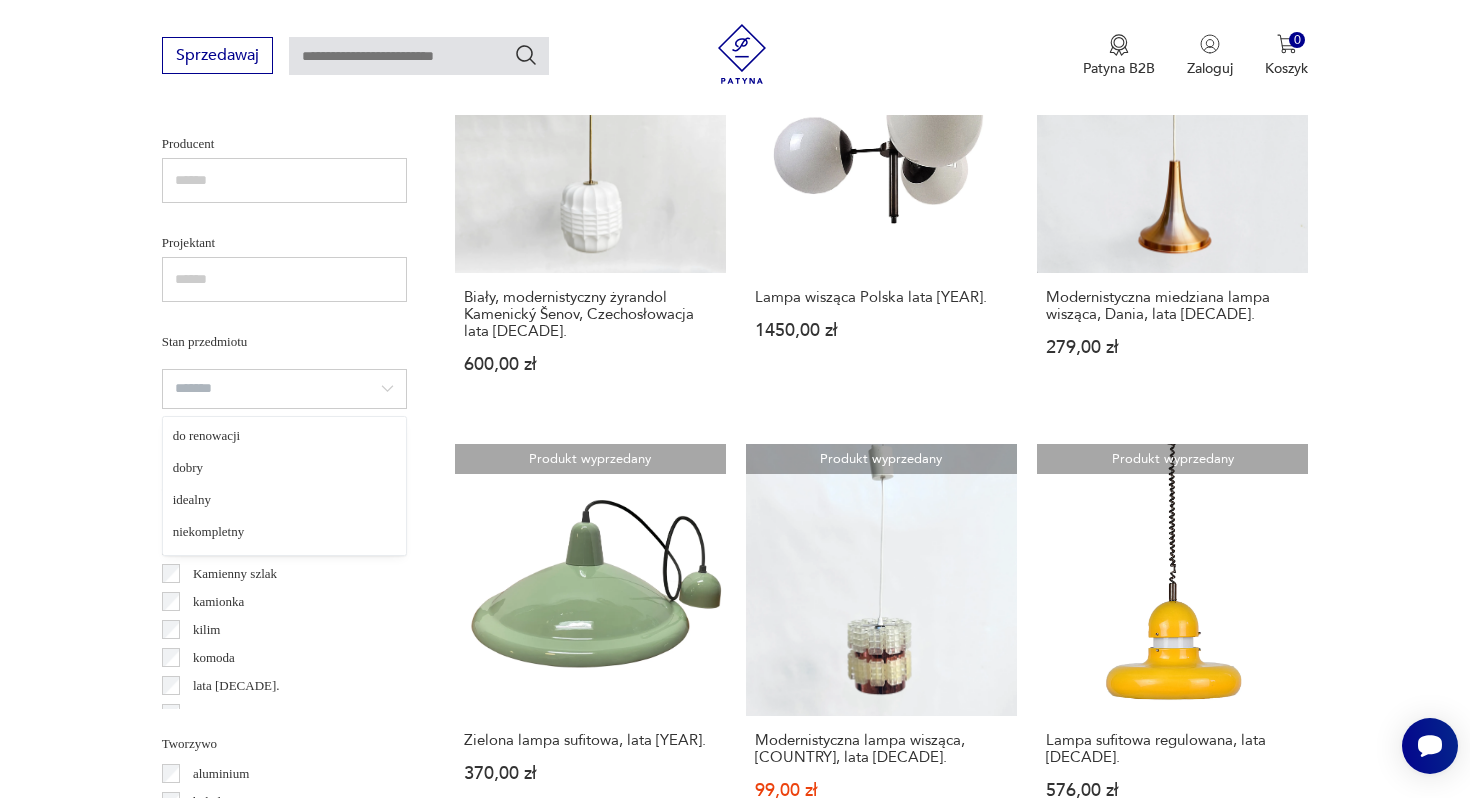 click at bounding box center [284, 389] 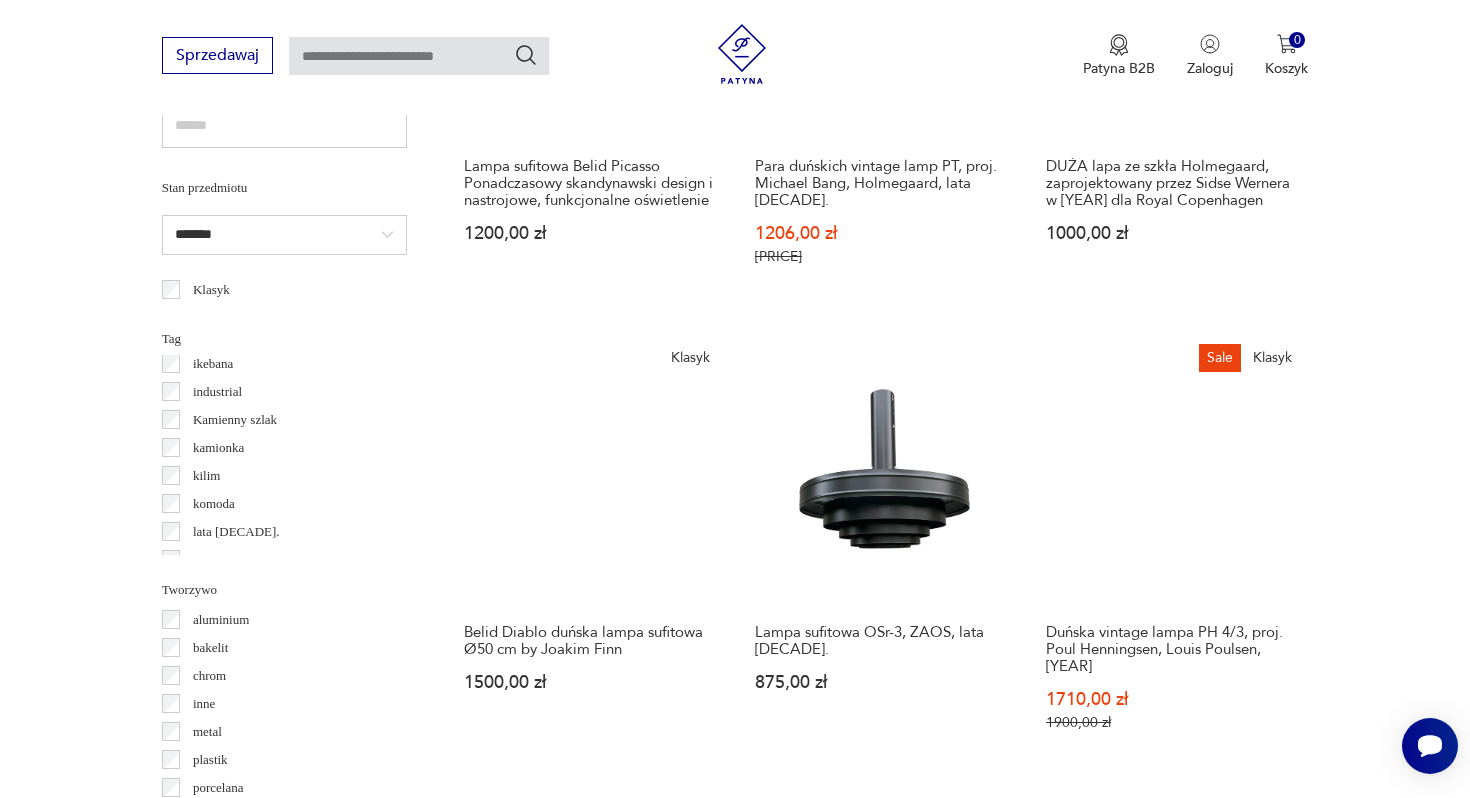scroll, scrollTop: 1418, scrollLeft: 0, axis: vertical 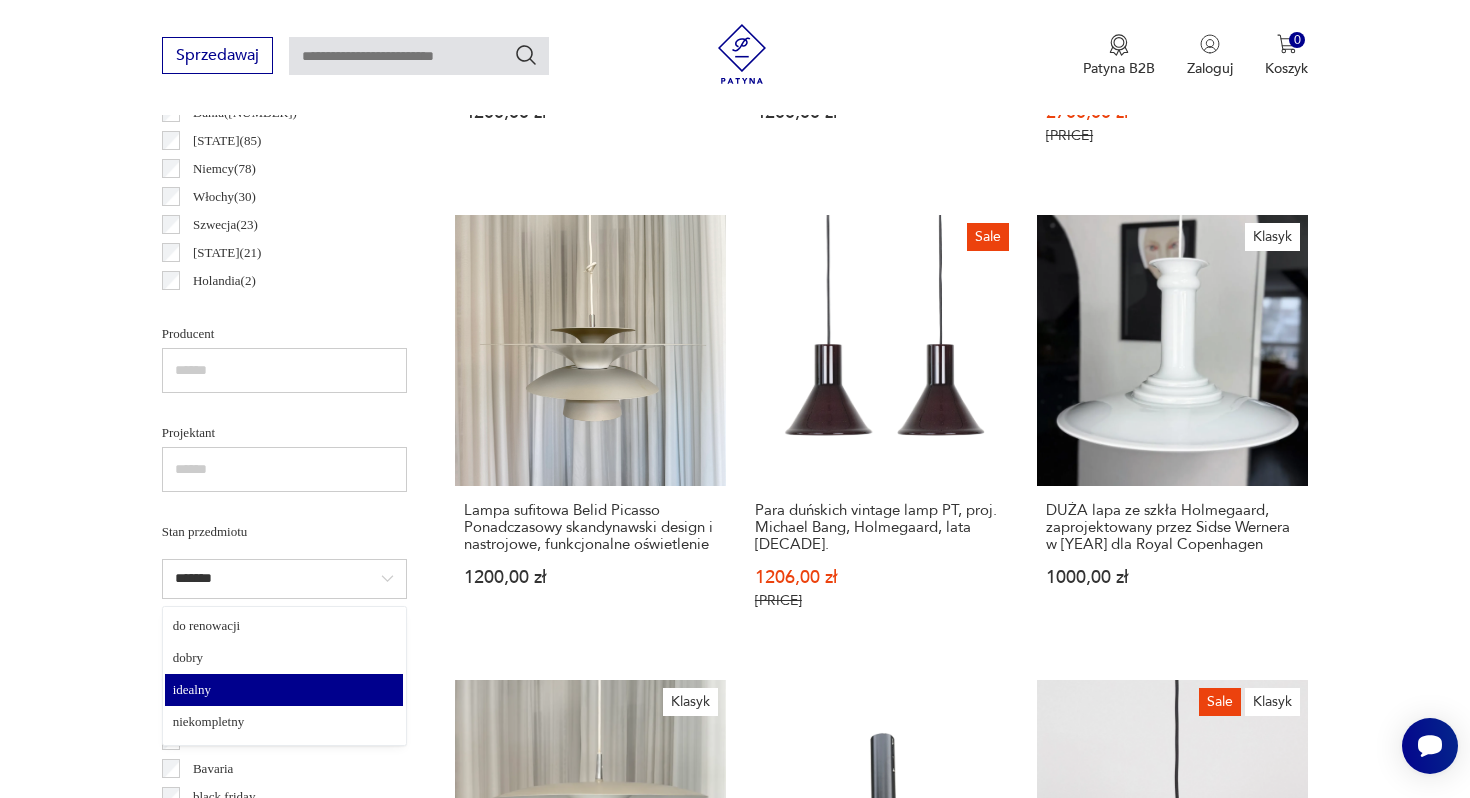 click on "*******" at bounding box center (284, 579) 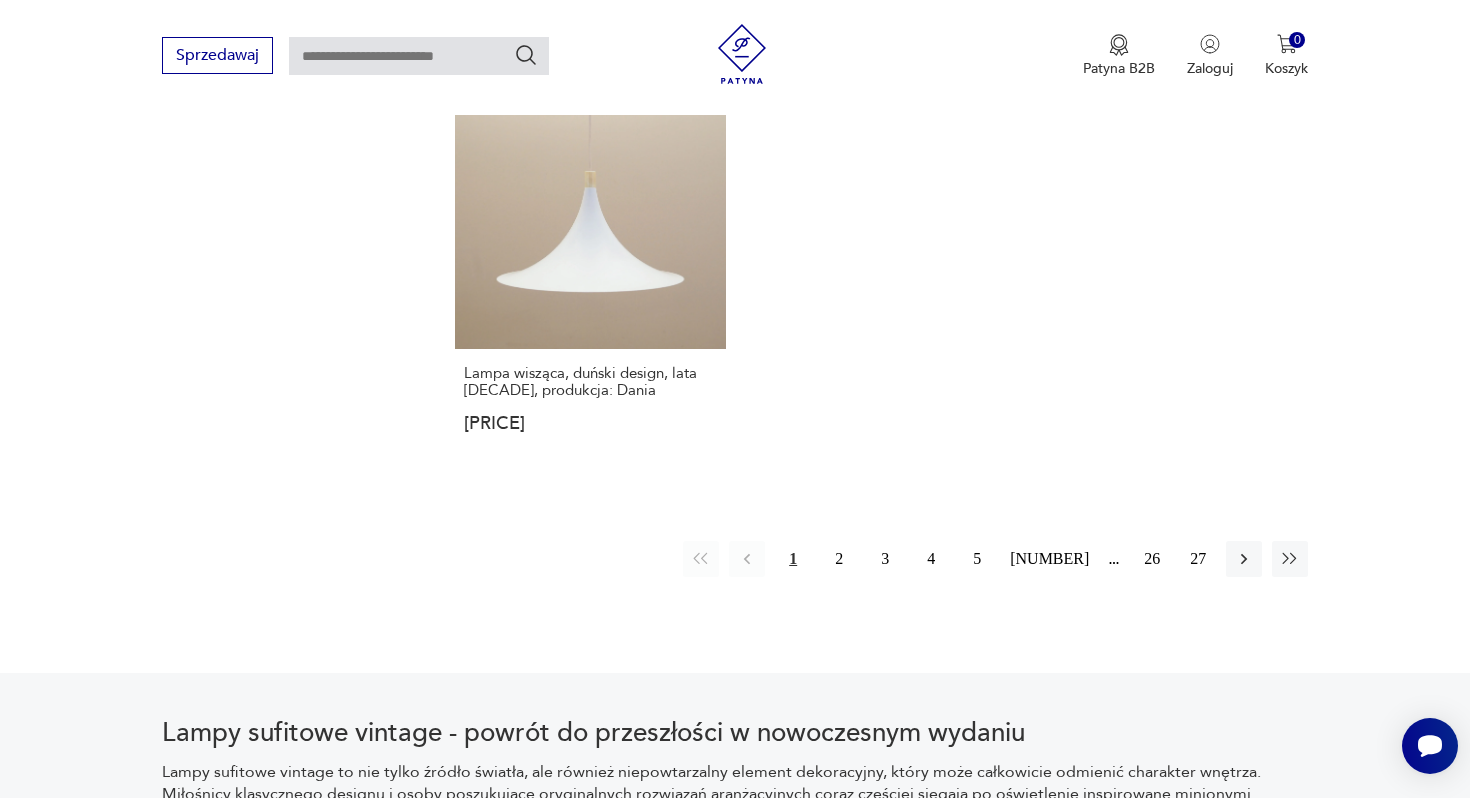 scroll, scrollTop: 3072, scrollLeft: 0, axis: vertical 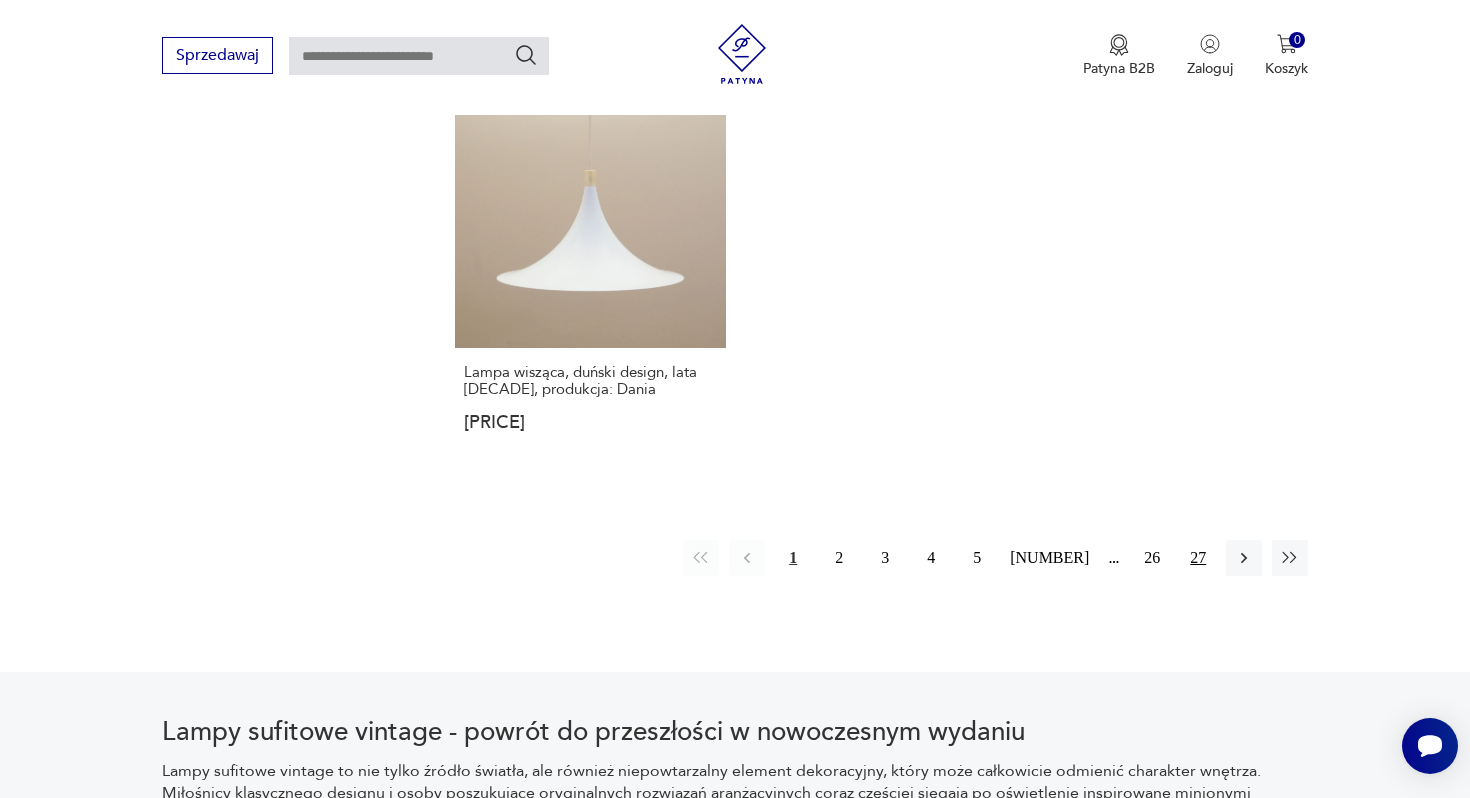click on "27" at bounding box center (1198, 558) 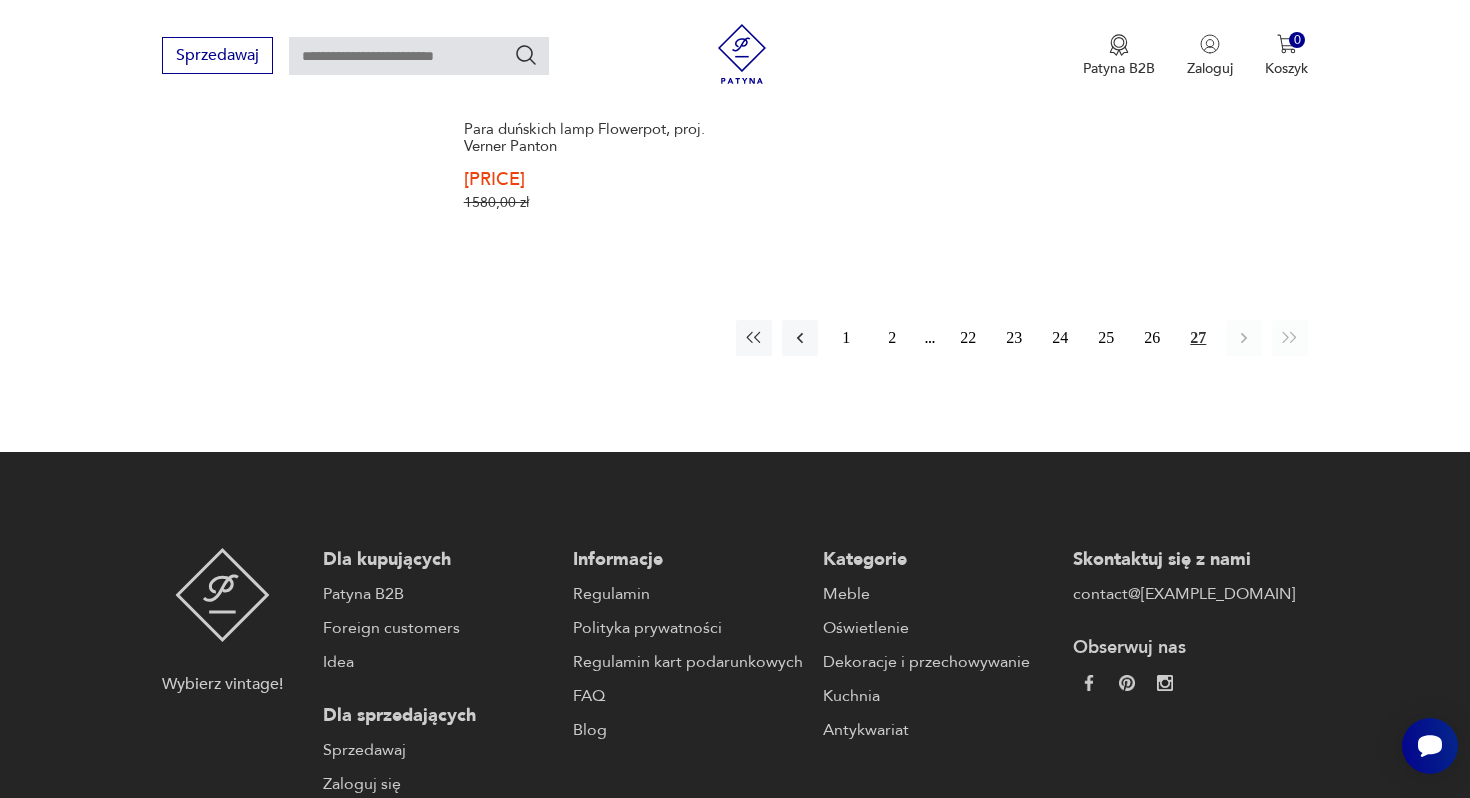 scroll, scrollTop: 2873, scrollLeft: 0, axis: vertical 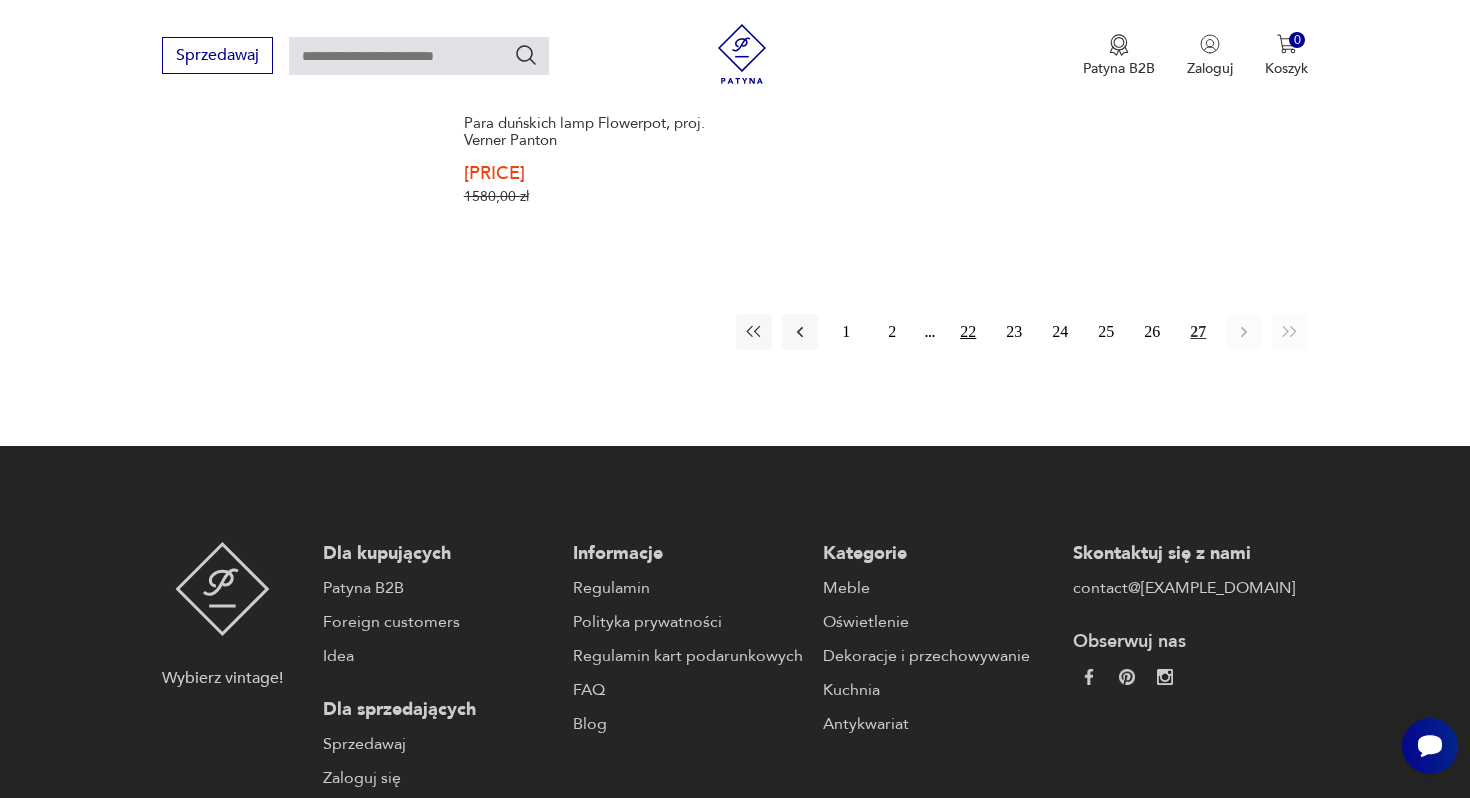 click on "22" at bounding box center (968, 332) 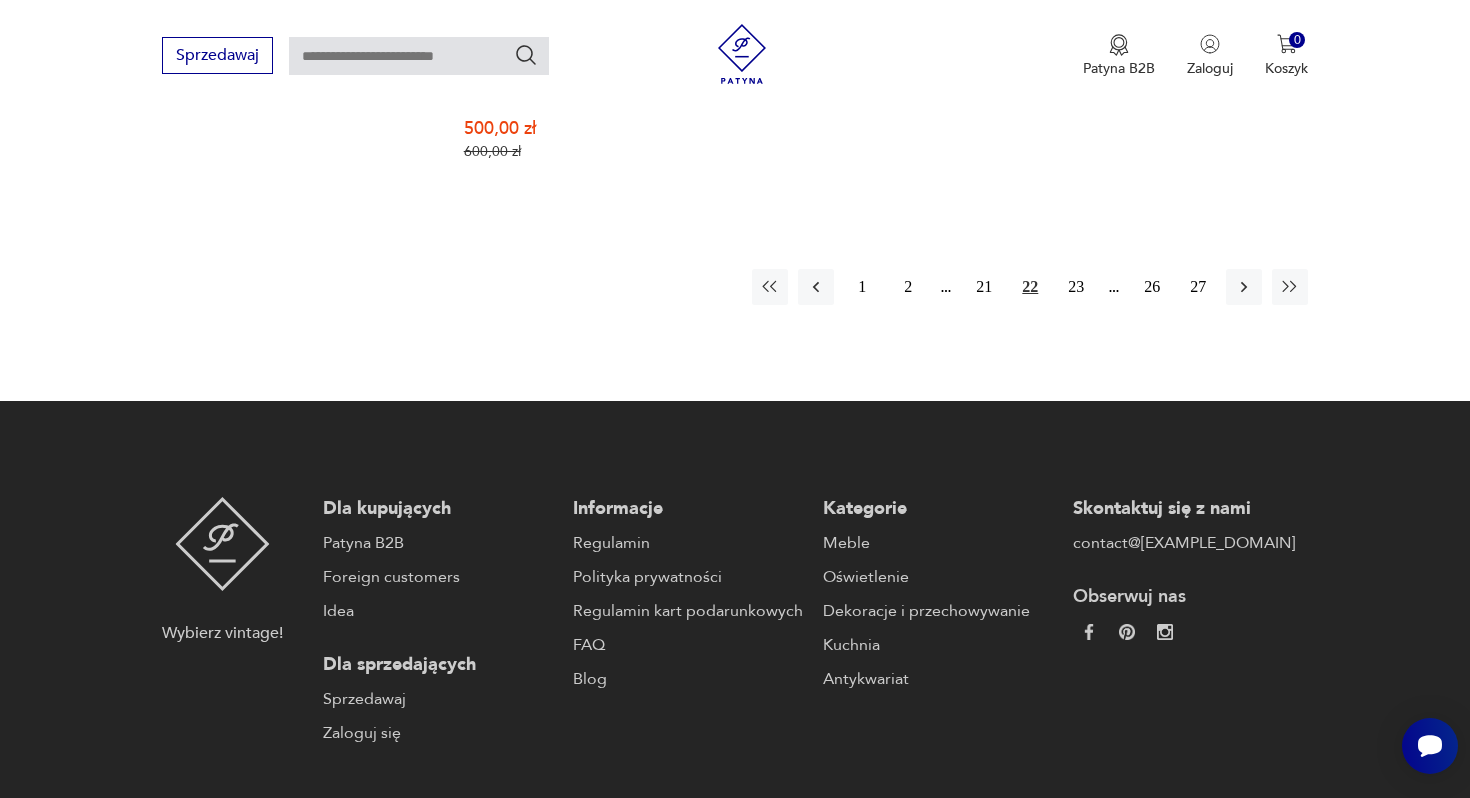 scroll, scrollTop: 3211, scrollLeft: 0, axis: vertical 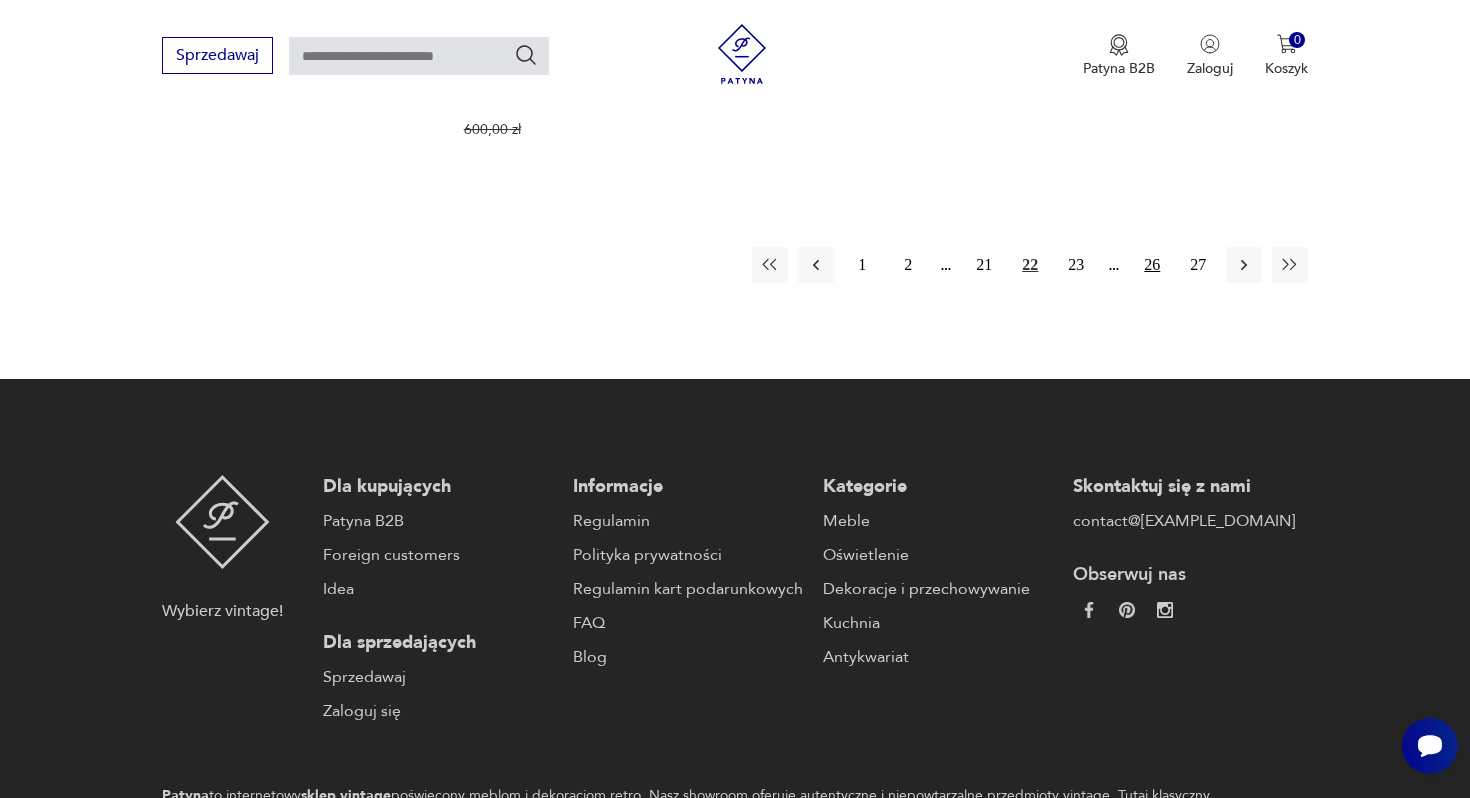 click on "26" at bounding box center (1152, 265) 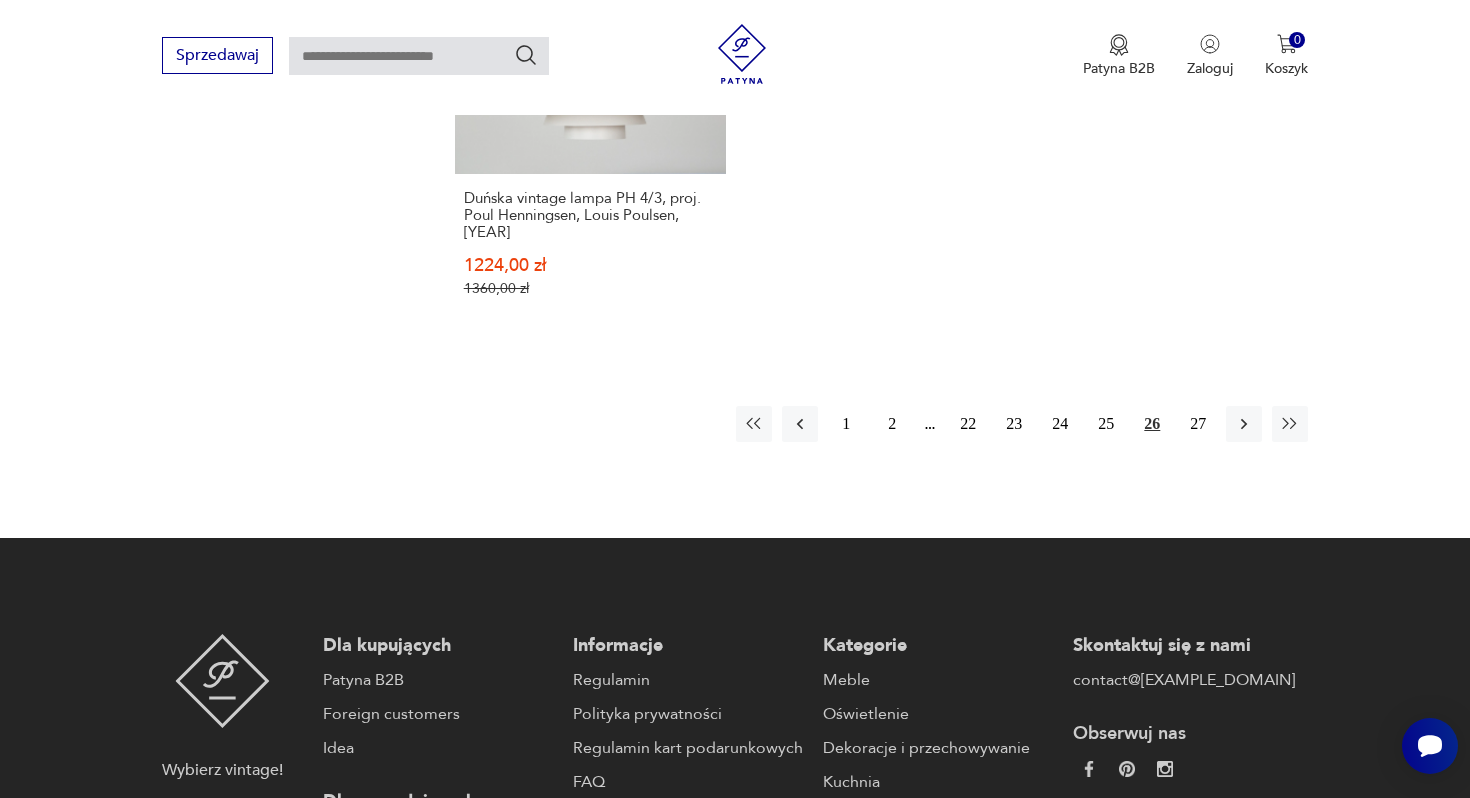 scroll, scrollTop: 3121, scrollLeft: 0, axis: vertical 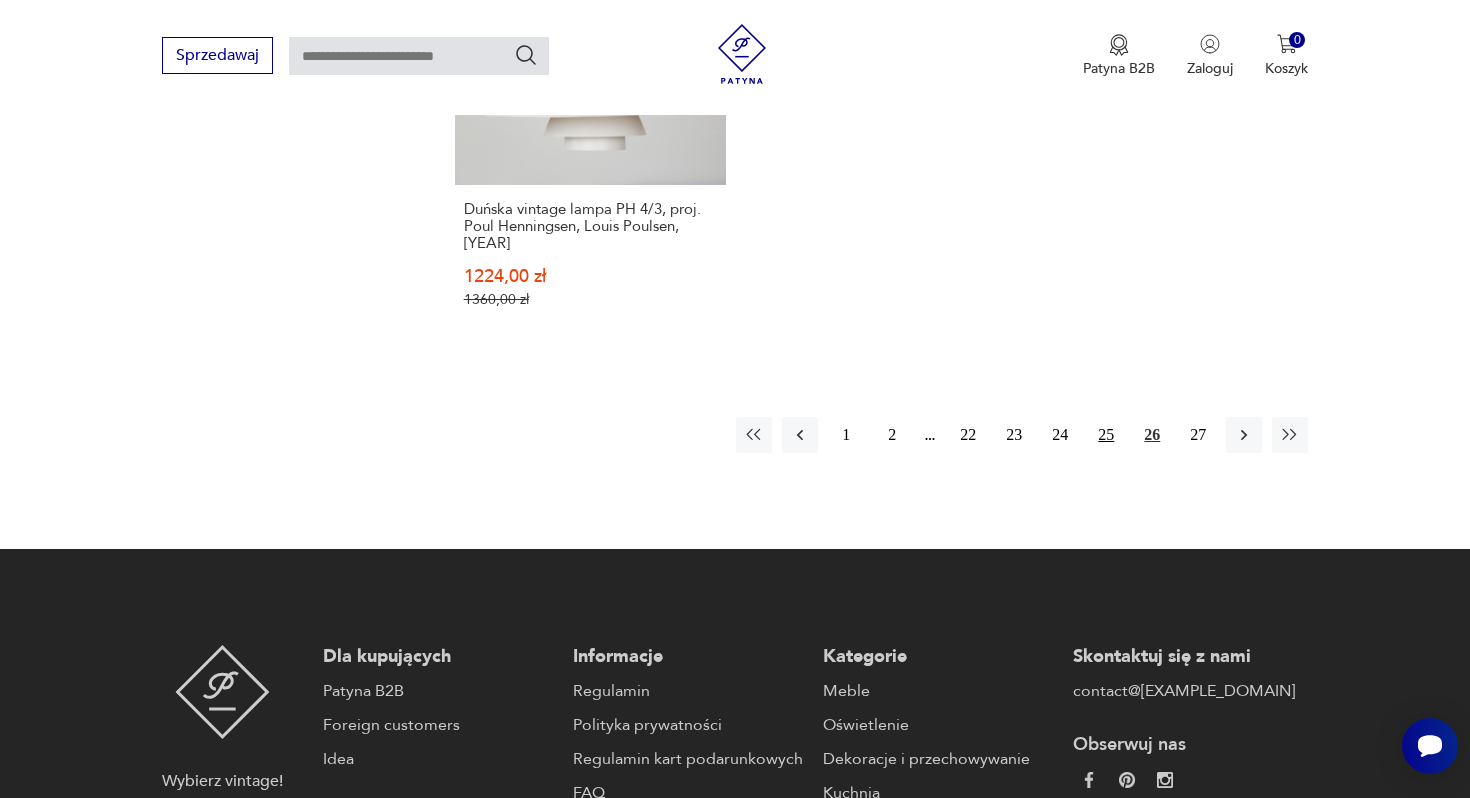 click on "25" at bounding box center (1106, 435) 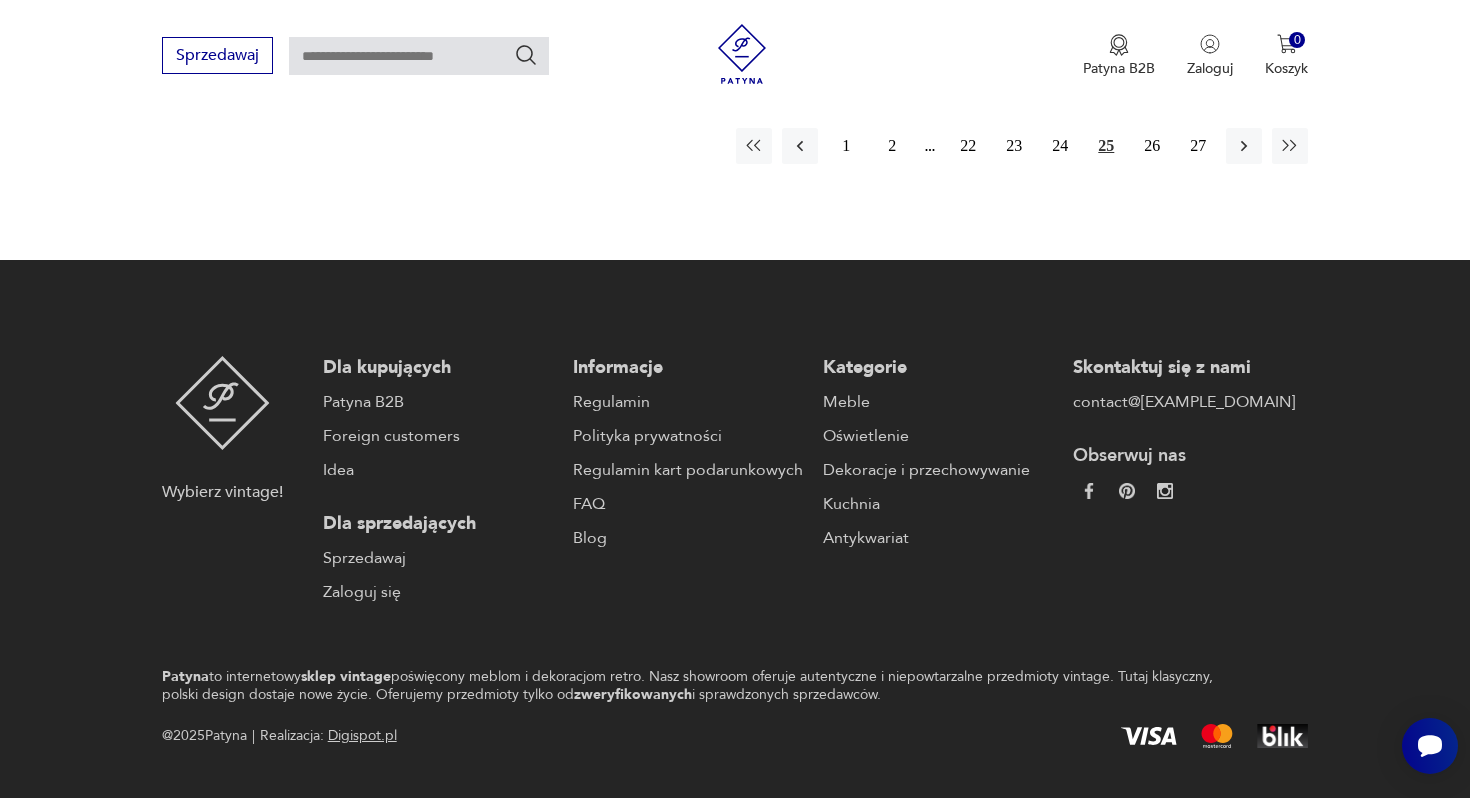 scroll, scrollTop: 3189, scrollLeft: 0, axis: vertical 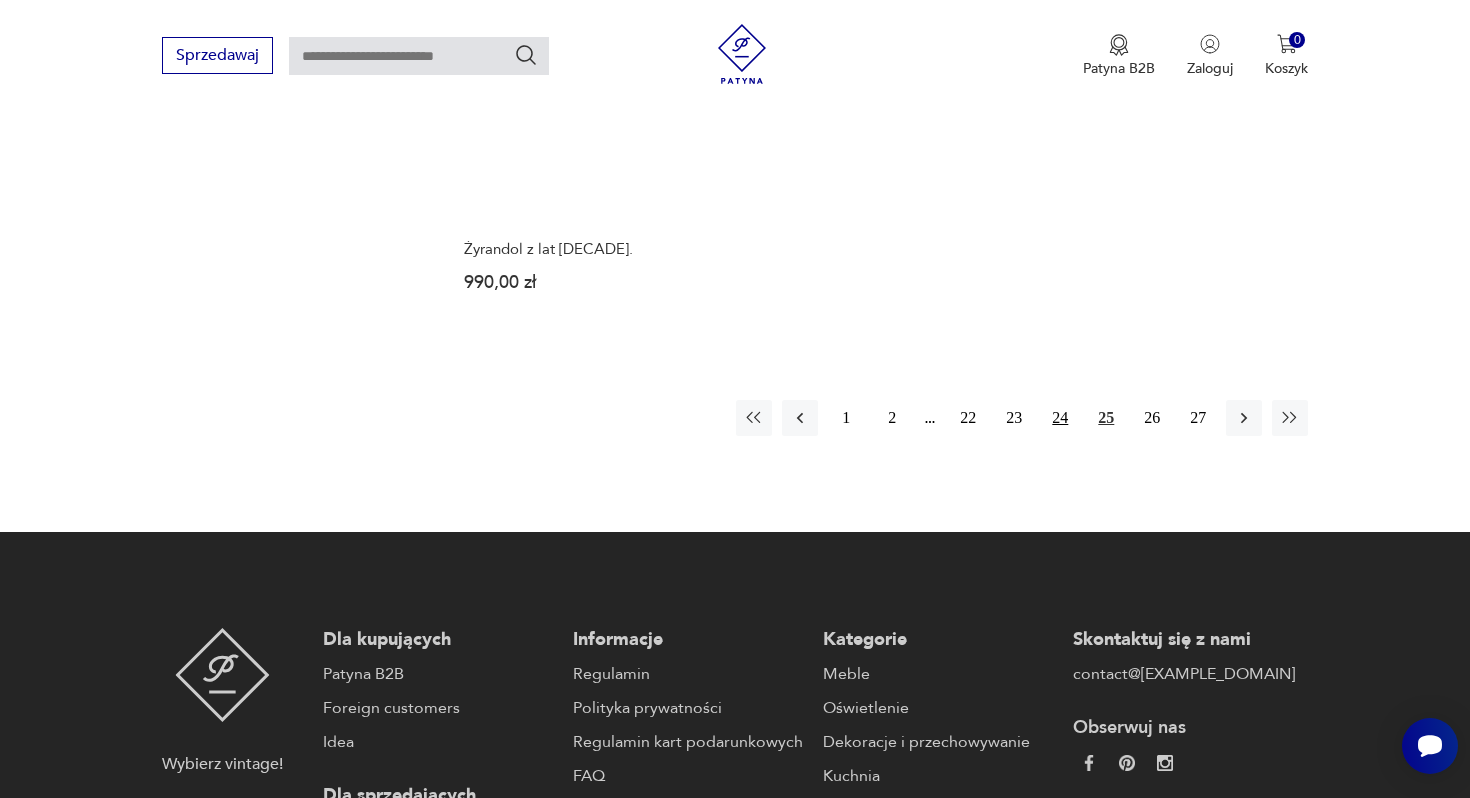 click on "24" at bounding box center (1060, 418) 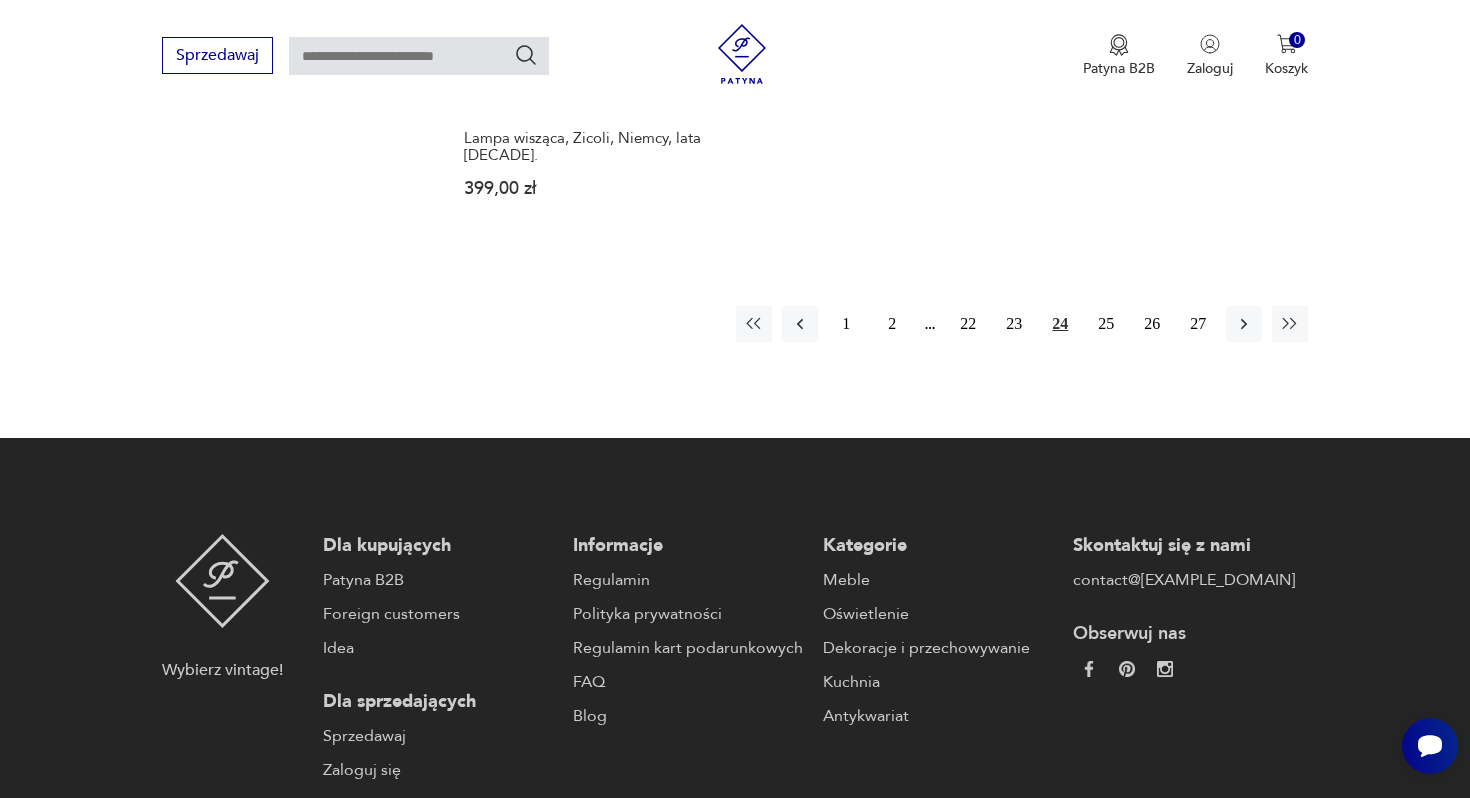 scroll, scrollTop: 3166, scrollLeft: 0, axis: vertical 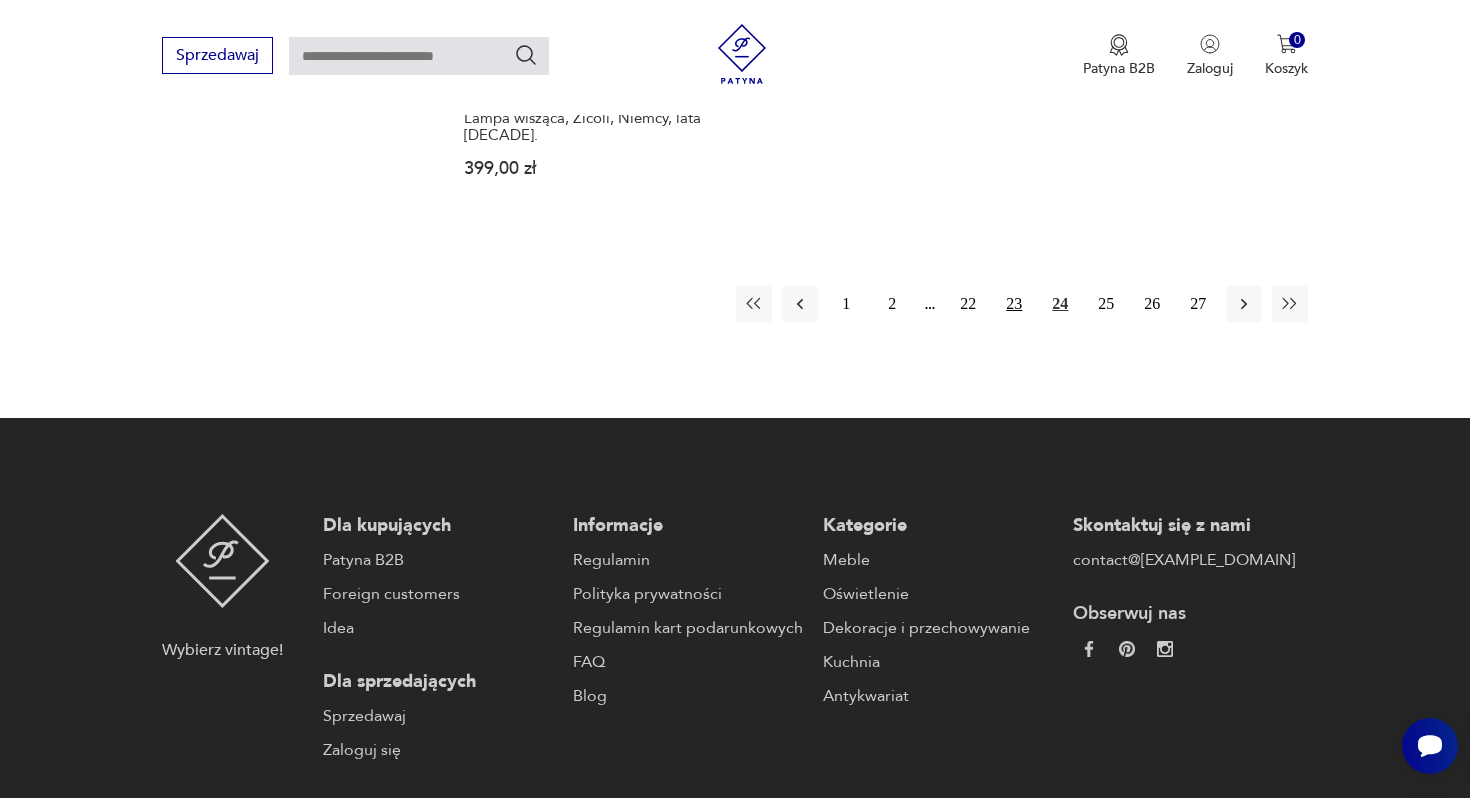 click on "23" at bounding box center (1014, 304) 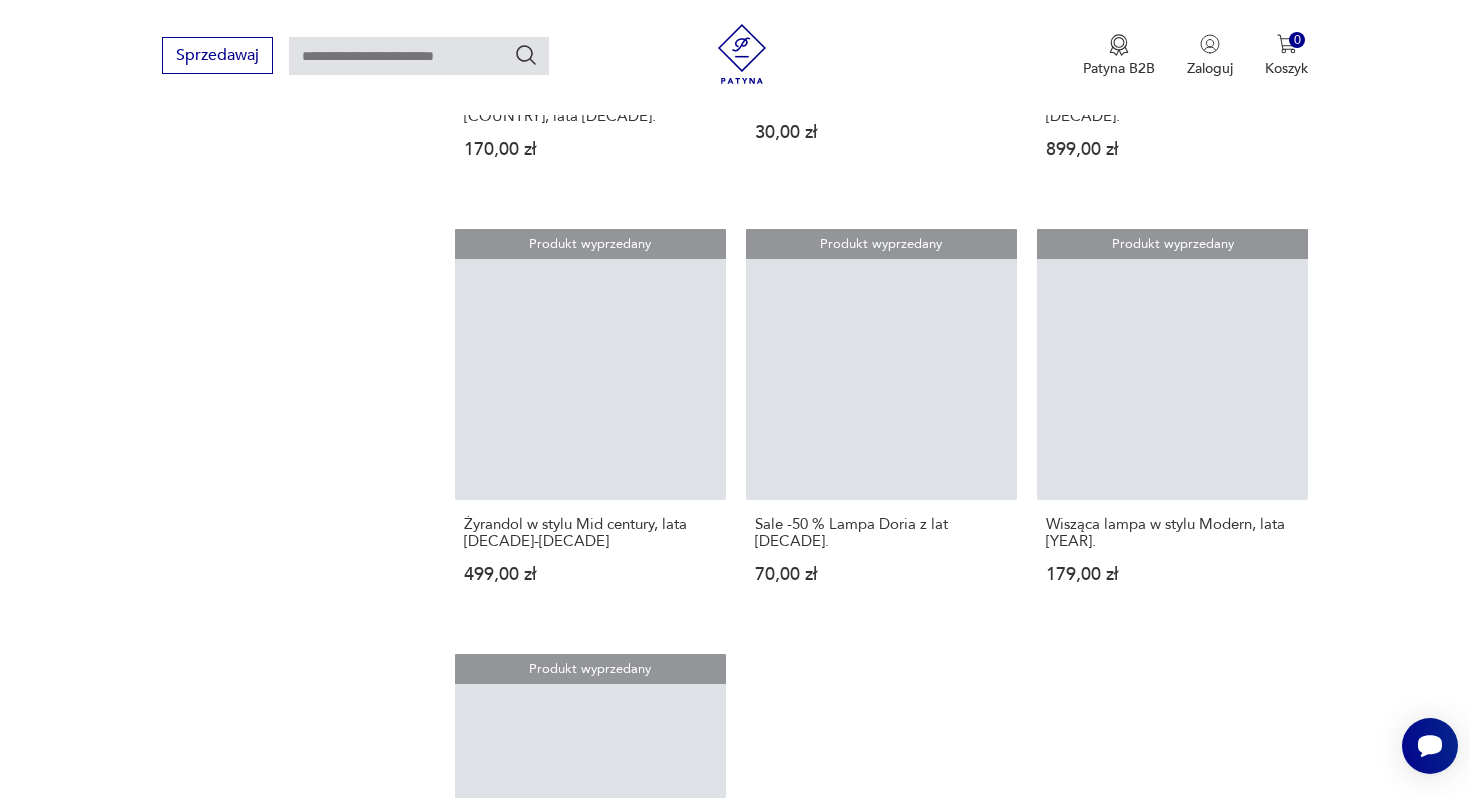 scroll, scrollTop: 2376, scrollLeft: 0, axis: vertical 